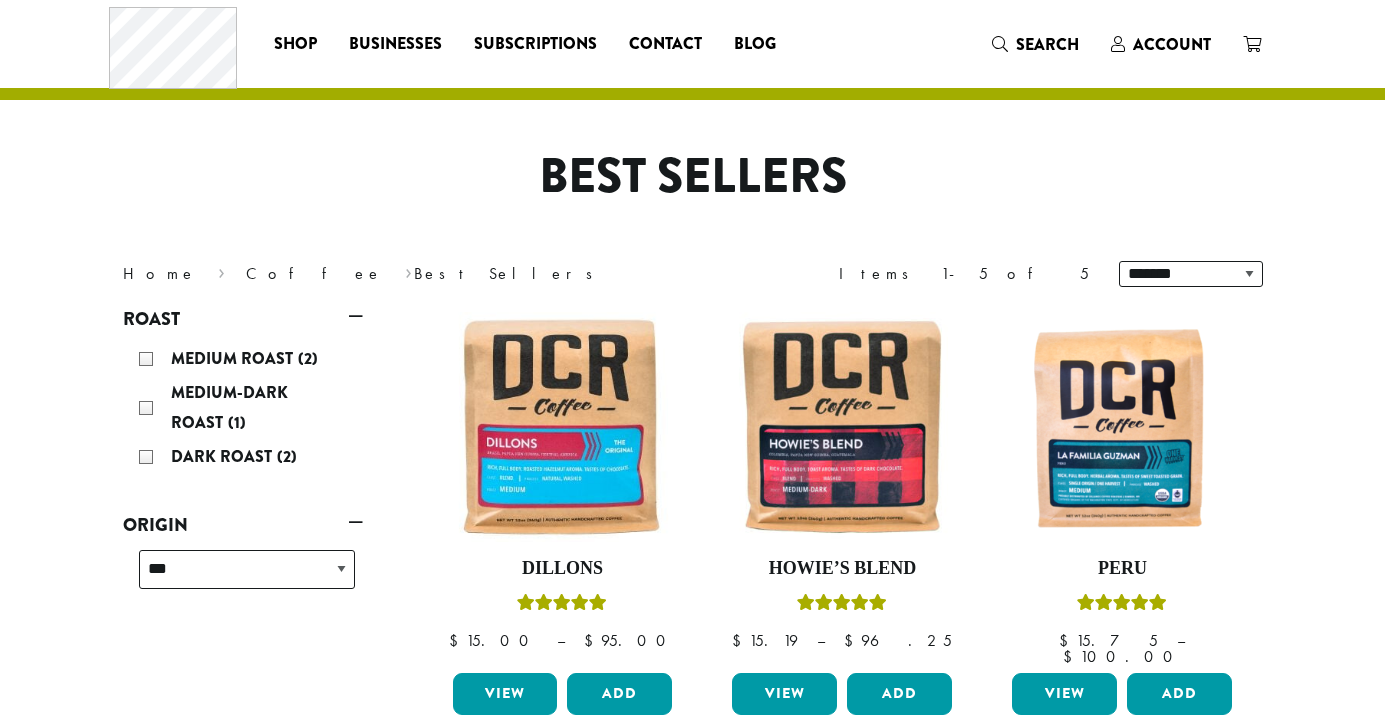 scroll, scrollTop: 0, scrollLeft: 0, axis: both 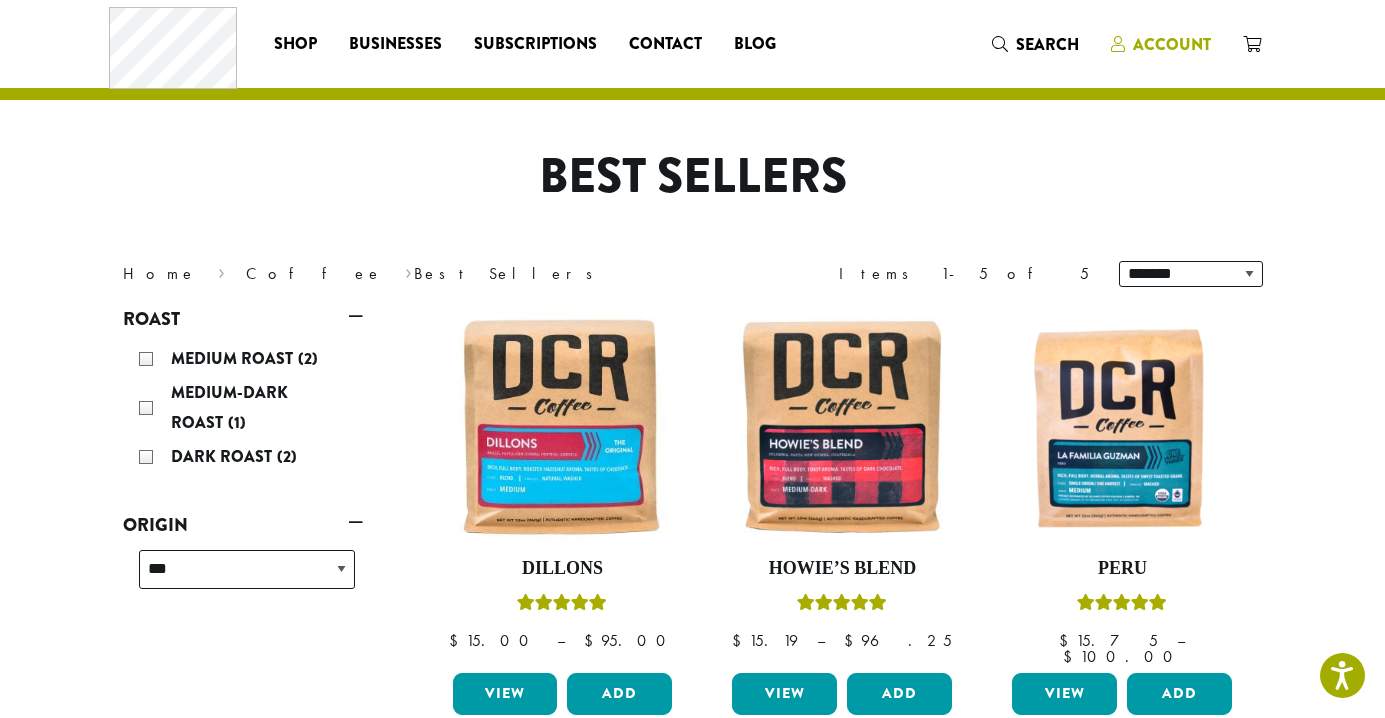 click on "Account" at bounding box center [1172, 44] 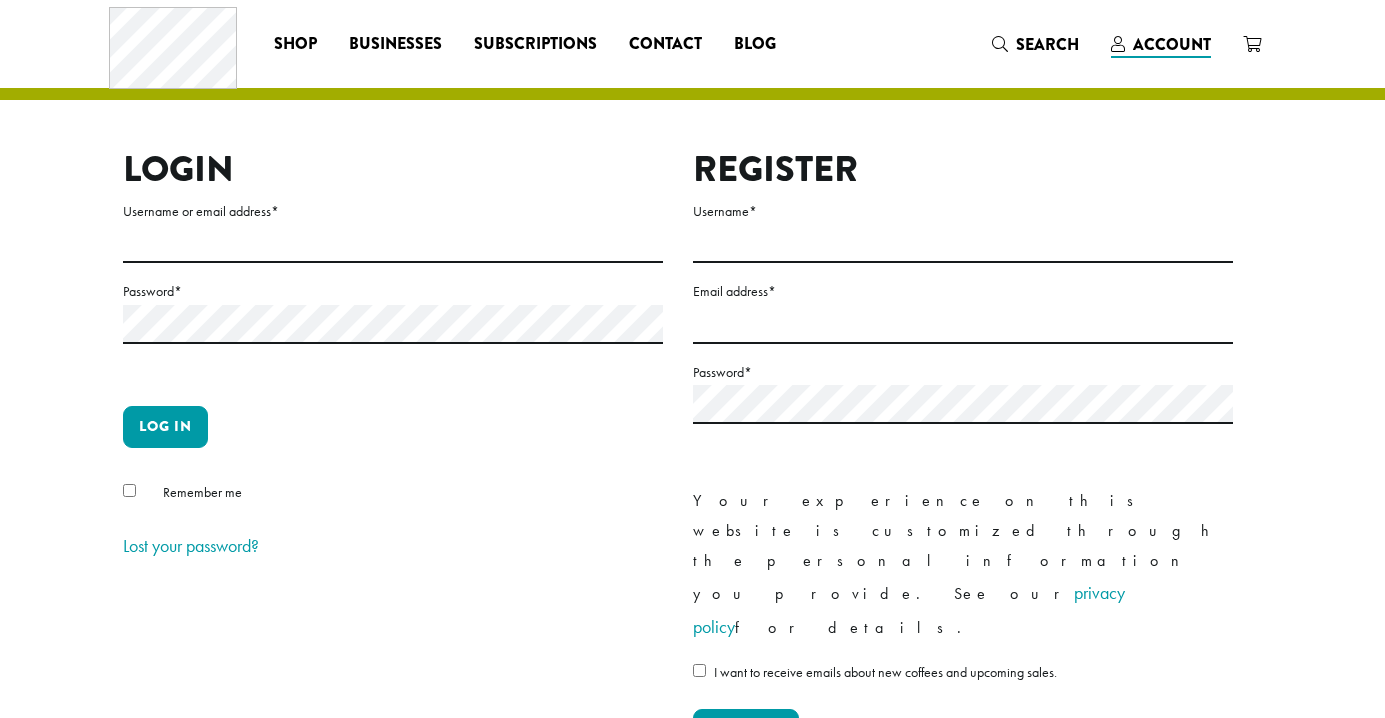 scroll, scrollTop: 0, scrollLeft: 0, axis: both 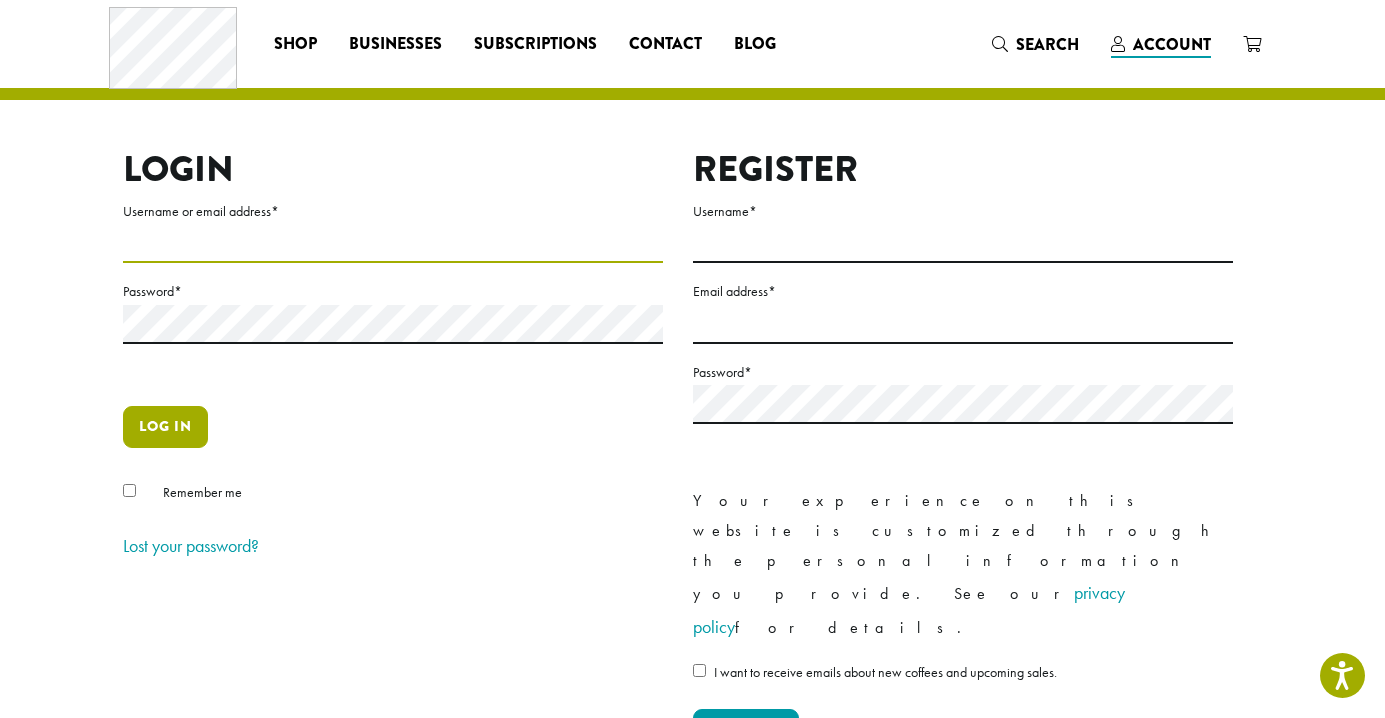 type on "**********" 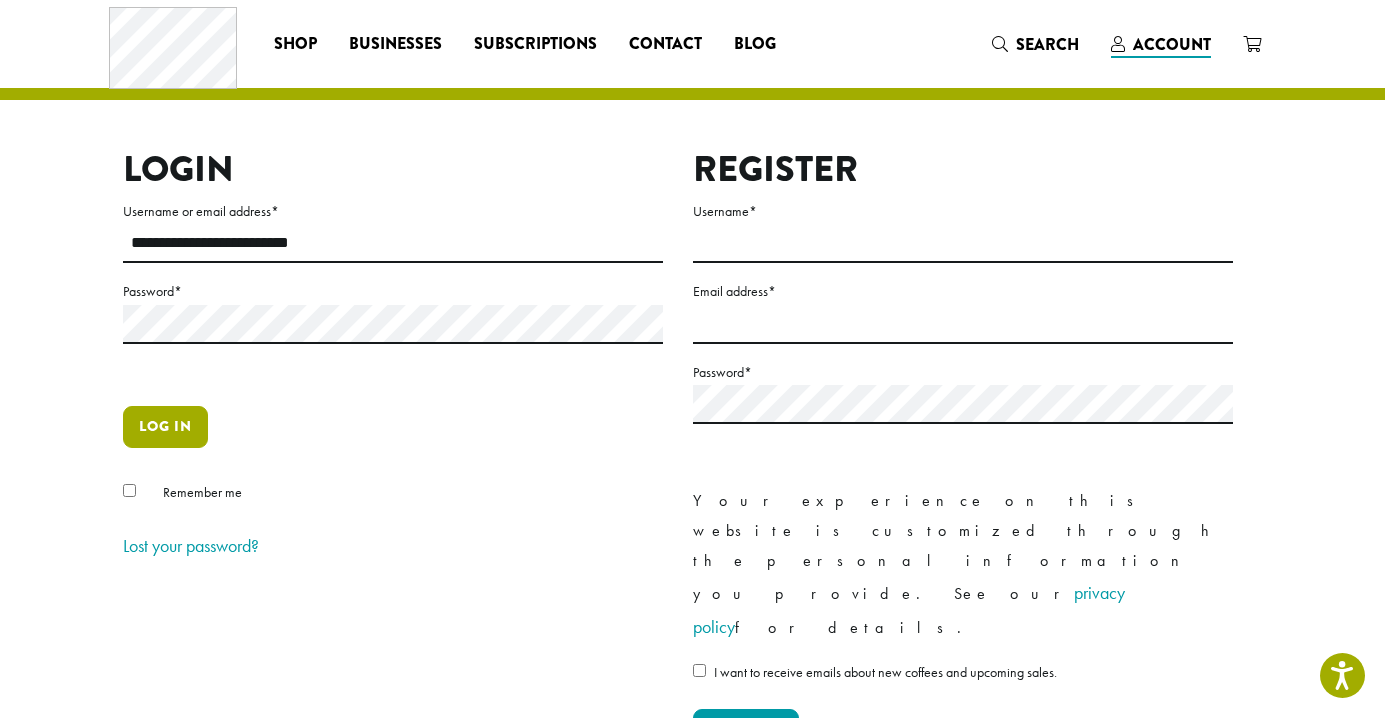 click on "Log in" at bounding box center (165, 427) 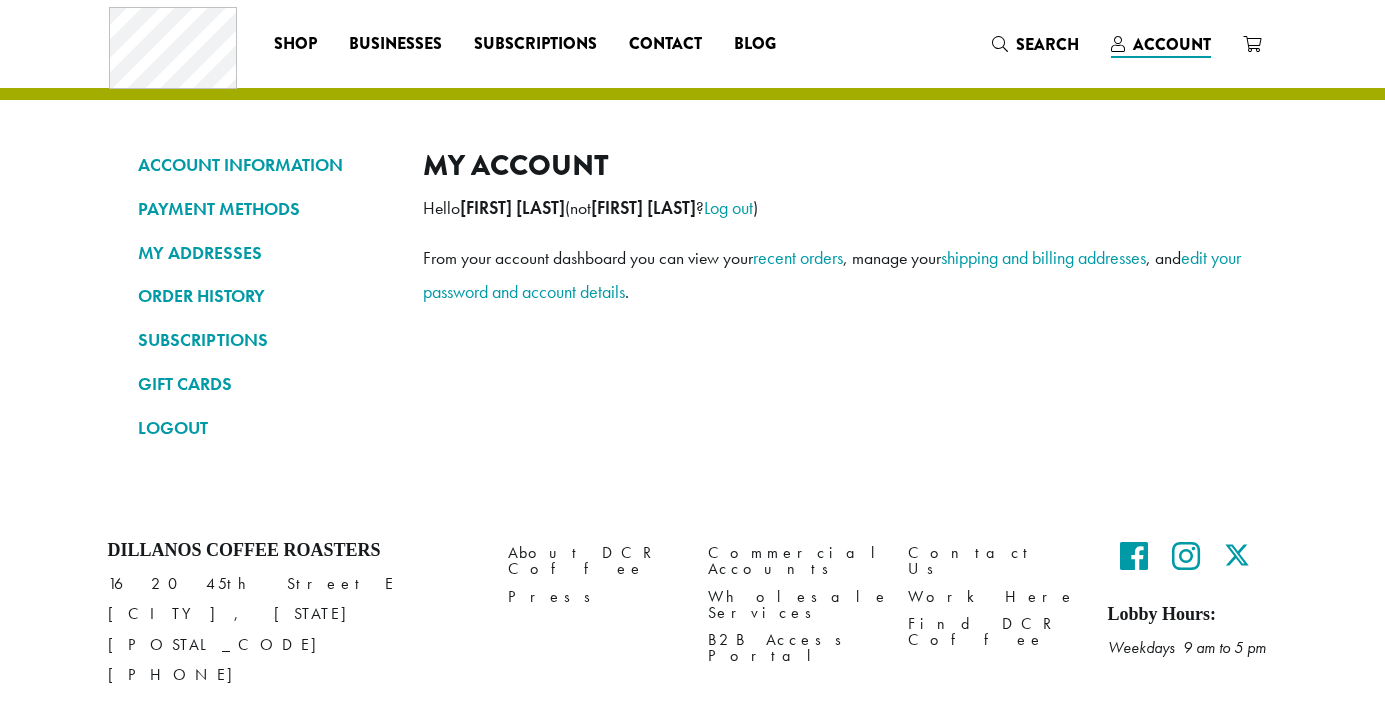 scroll, scrollTop: 0, scrollLeft: 0, axis: both 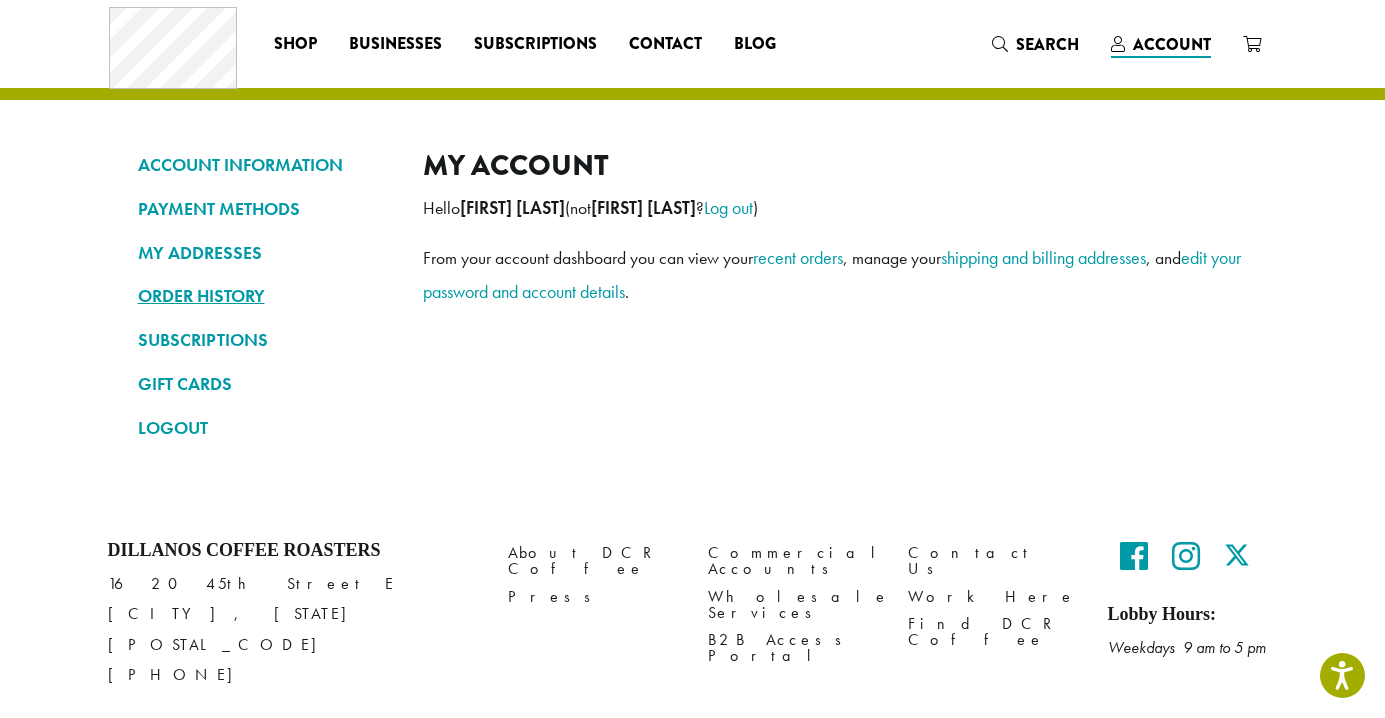 click on "ORDER HISTORY" at bounding box center [265, 296] 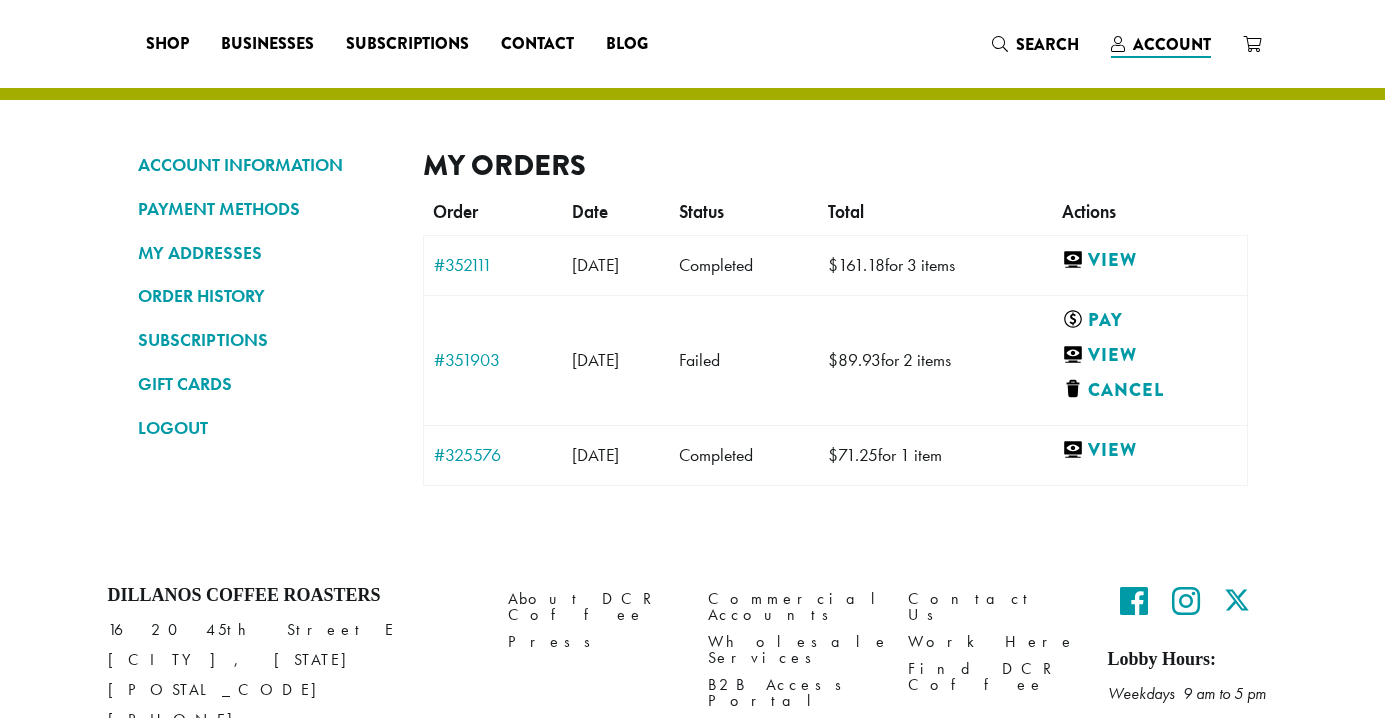 scroll, scrollTop: 0, scrollLeft: 0, axis: both 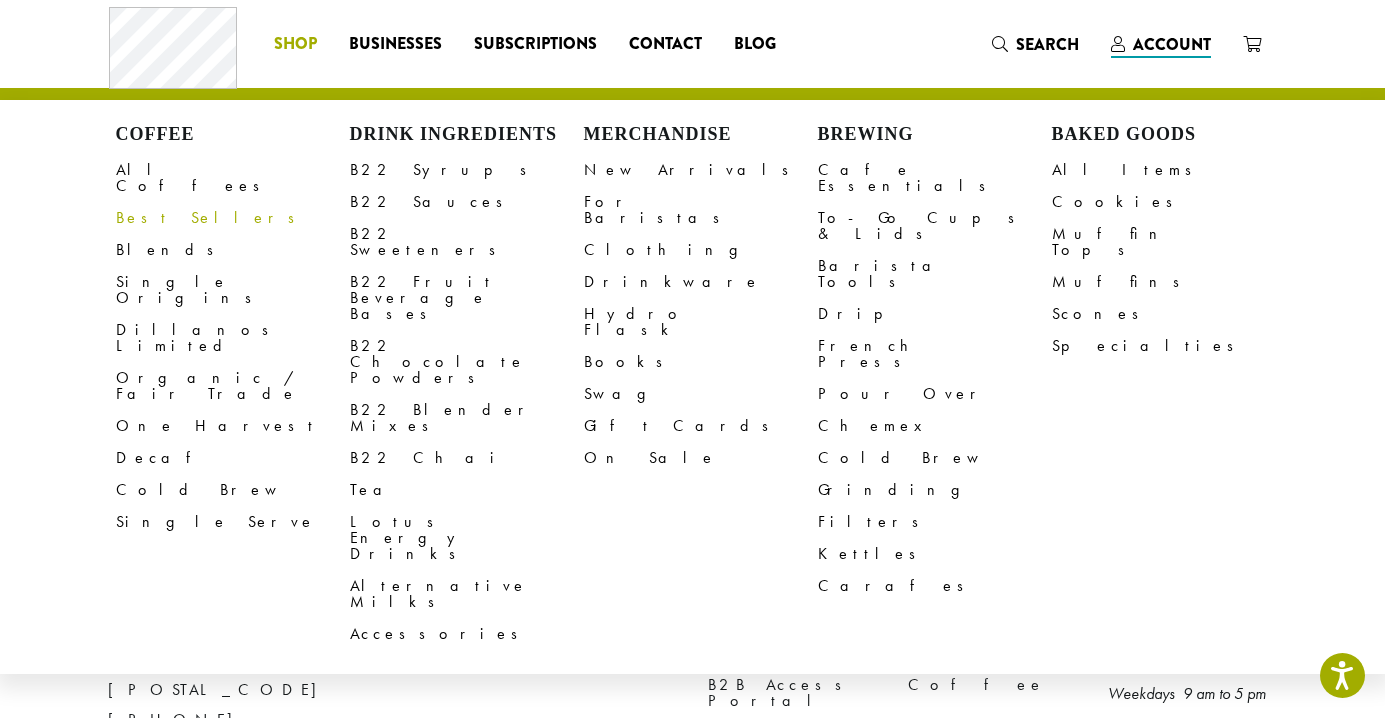 drag, startPoint x: 301, startPoint y: 41, endPoint x: 145, endPoint y: 186, distance: 212.98122 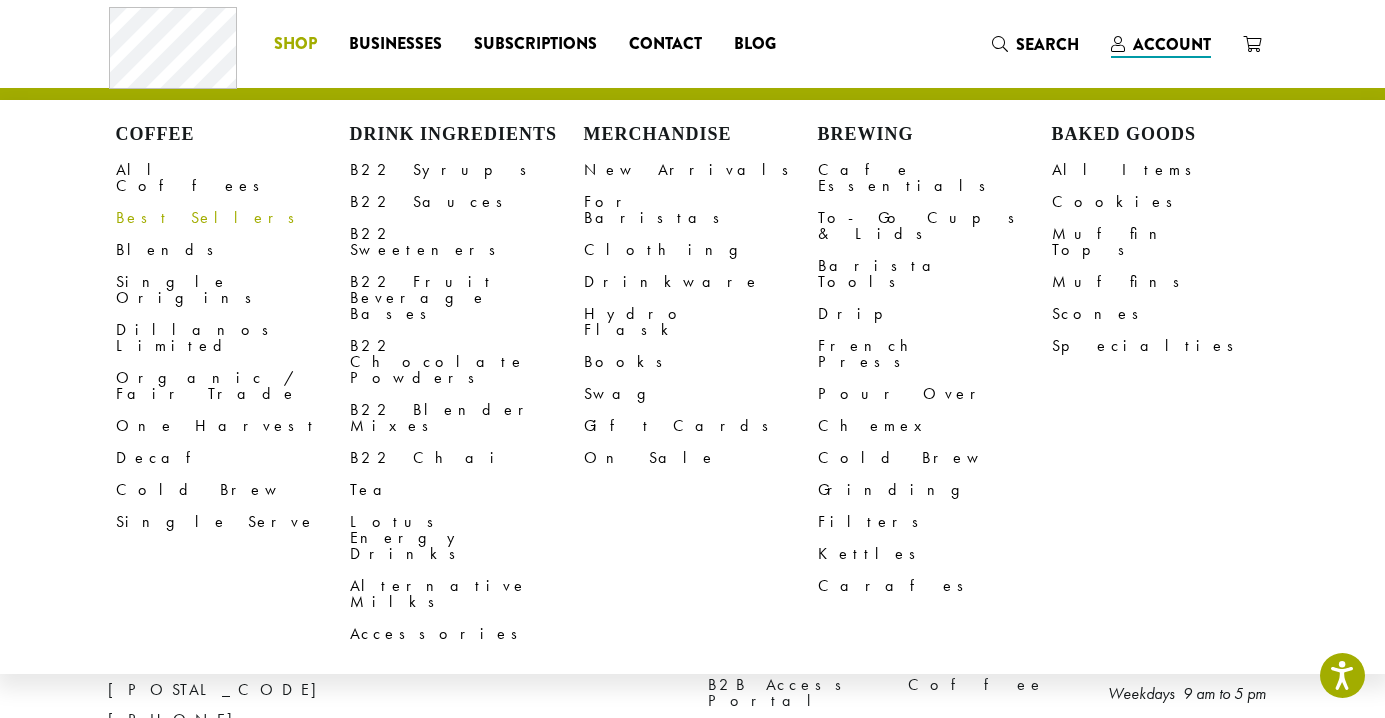 click on "Best Sellers" at bounding box center (233, 218) 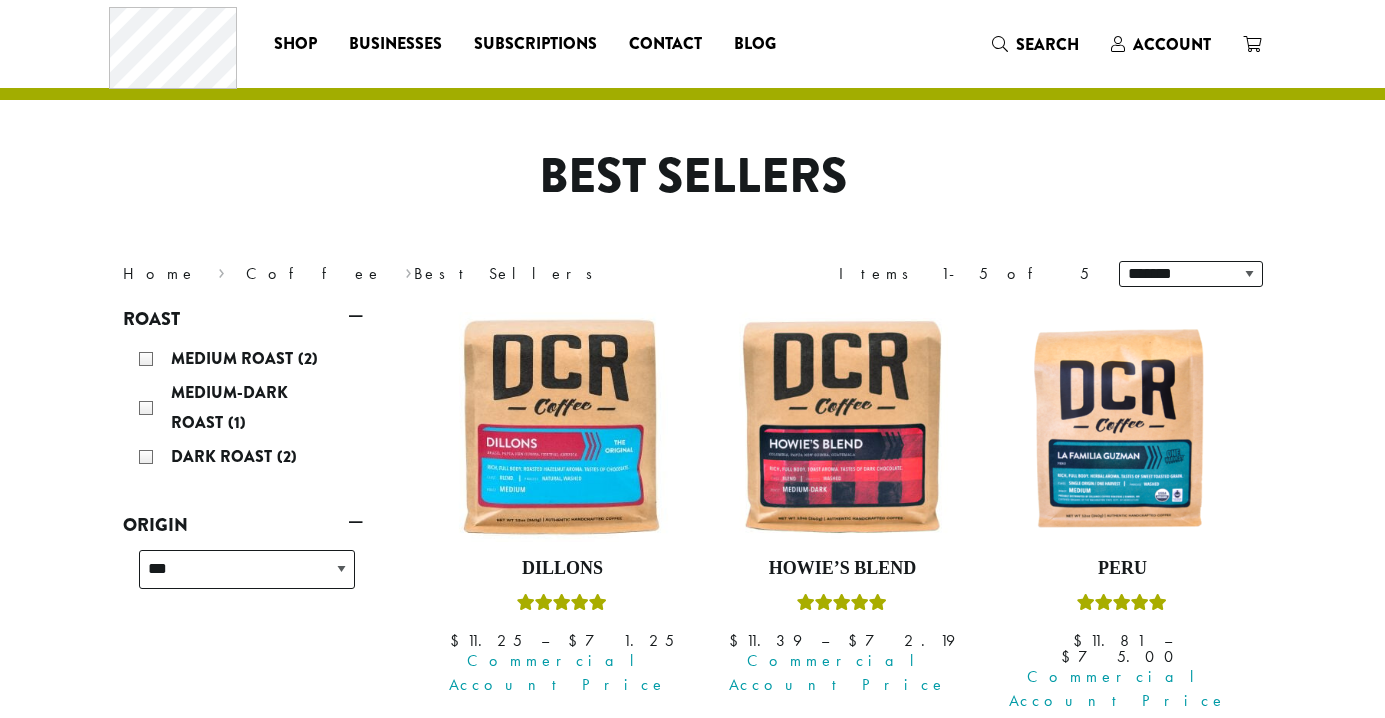 scroll, scrollTop: 0, scrollLeft: 0, axis: both 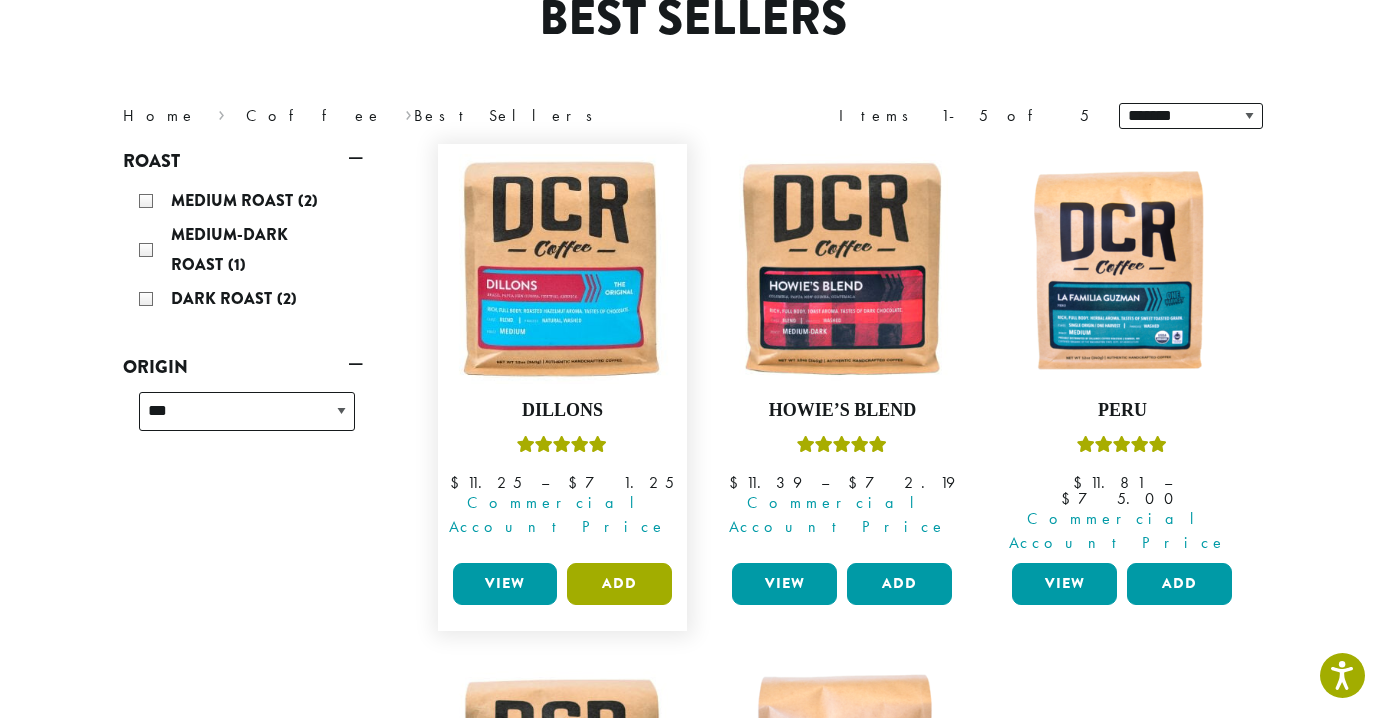 click on "Add" at bounding box center [619, 584] 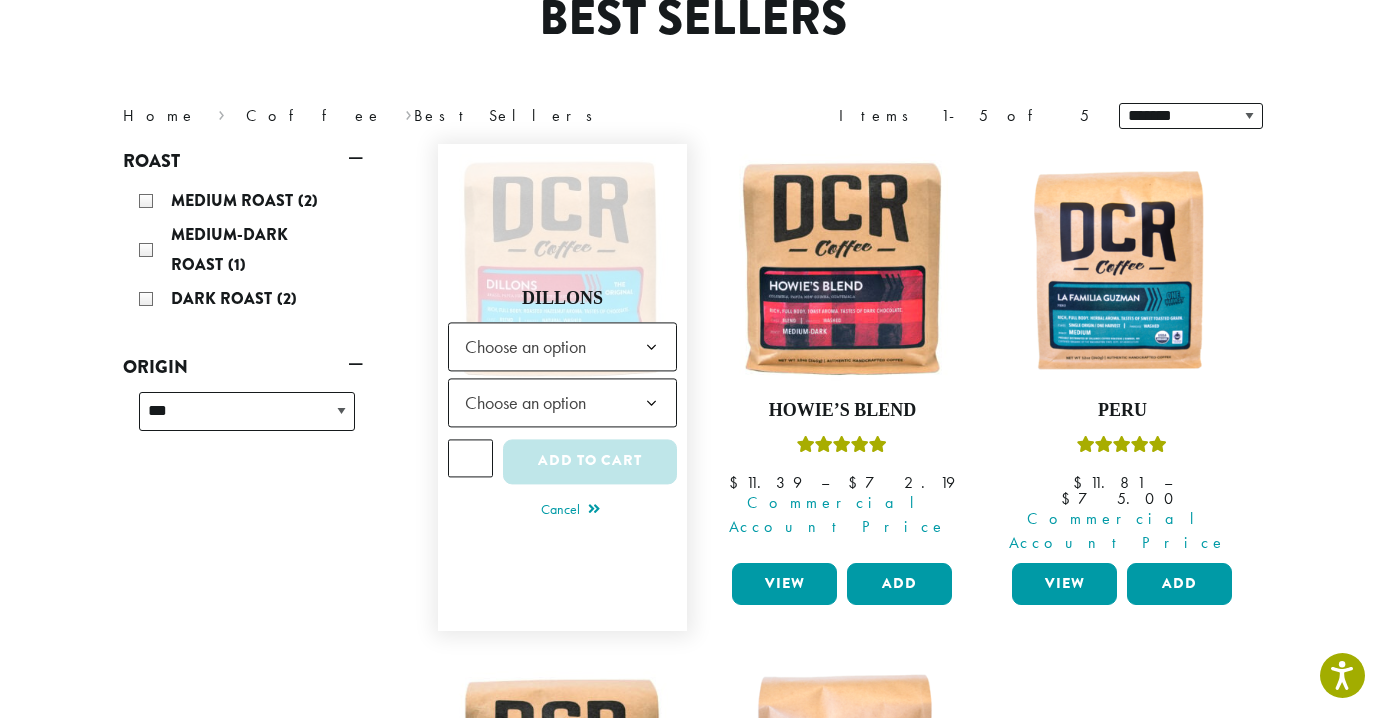 click on "Choose an option" 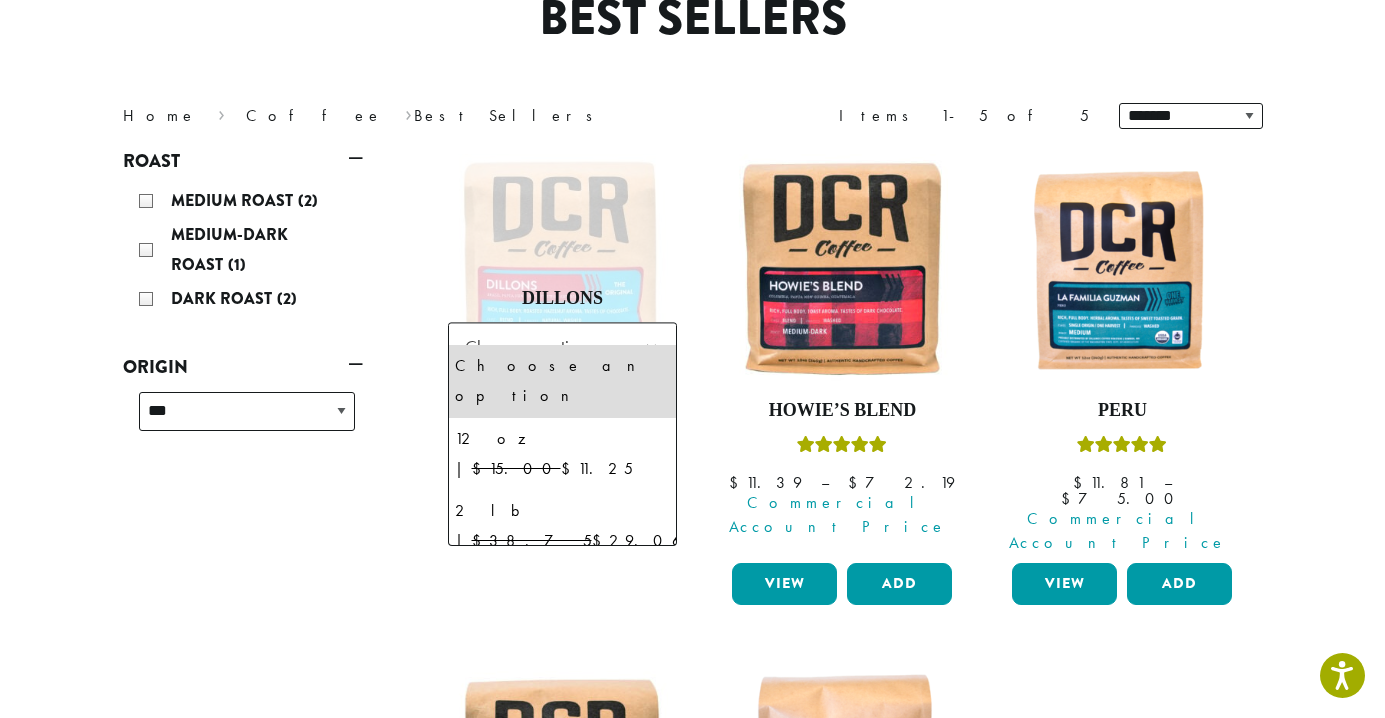 select on "**********" 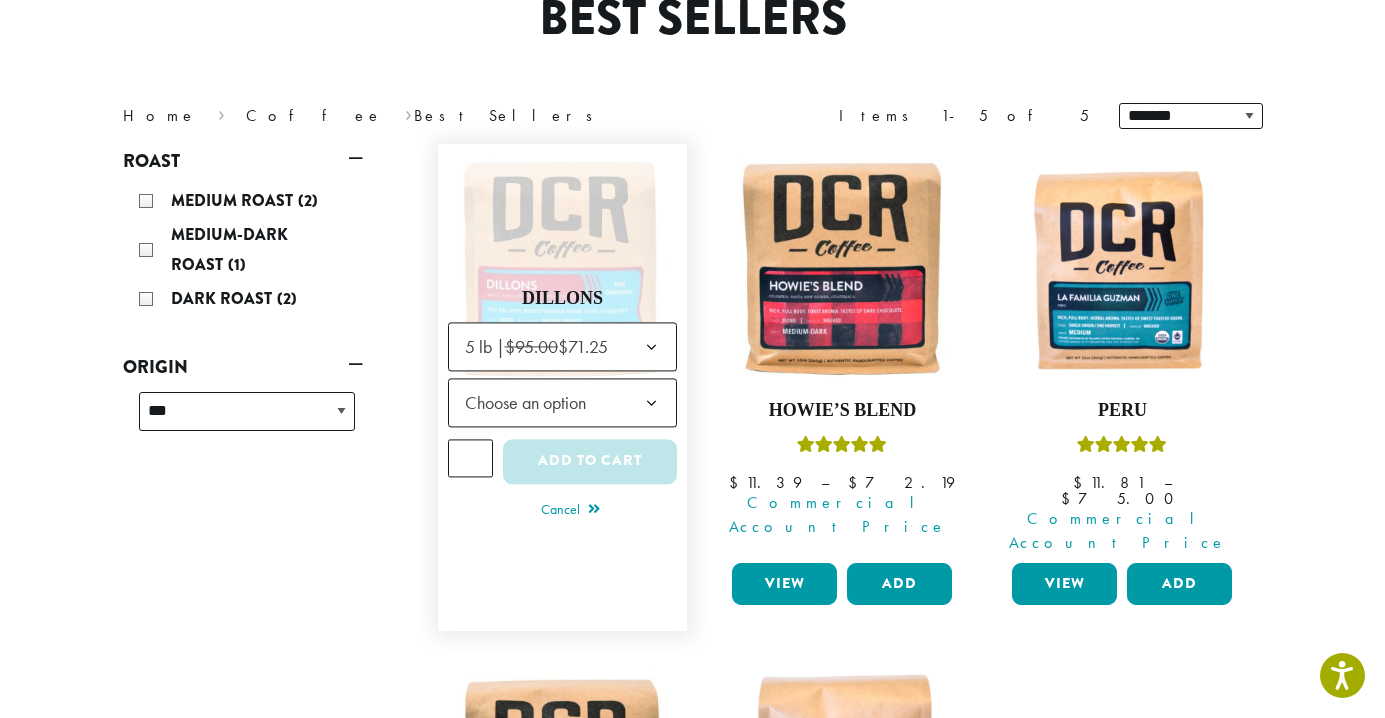 click on "Choose an option" 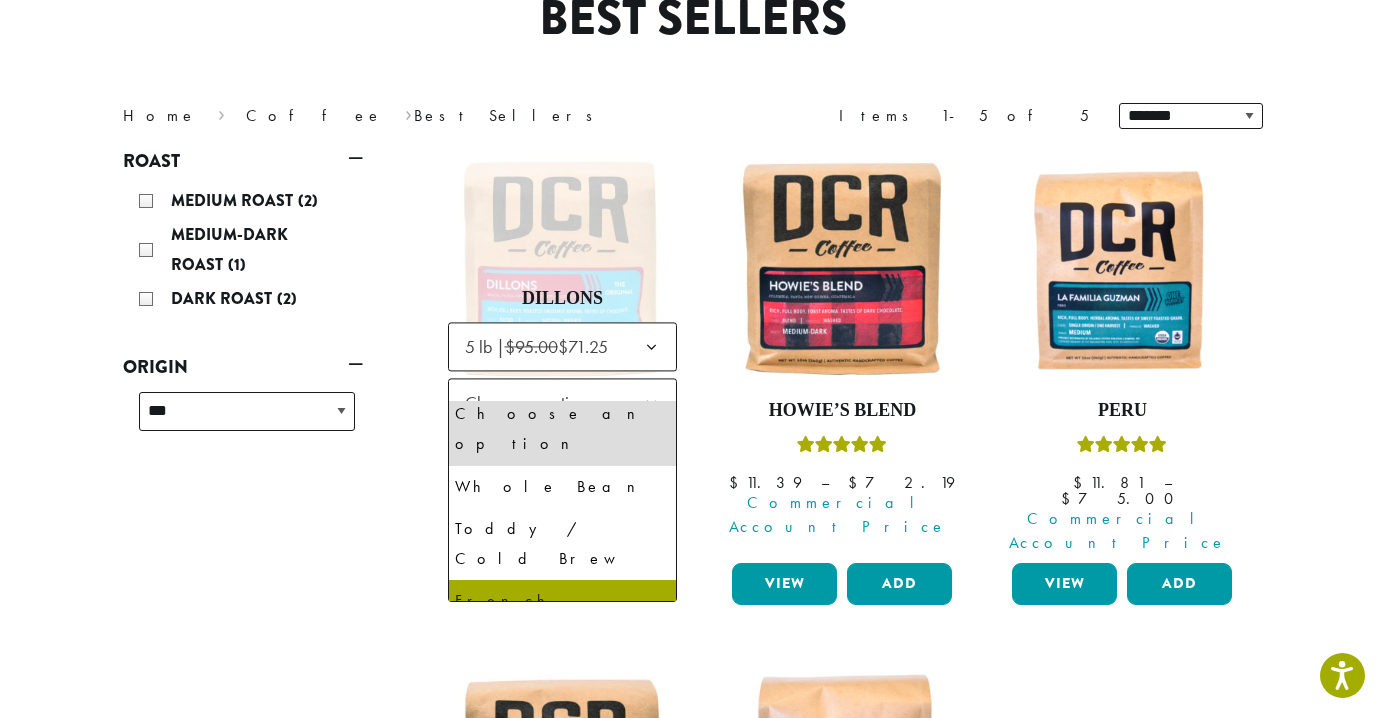 scroll, scrollTop: 0, scrollLeft: 0, axis: both 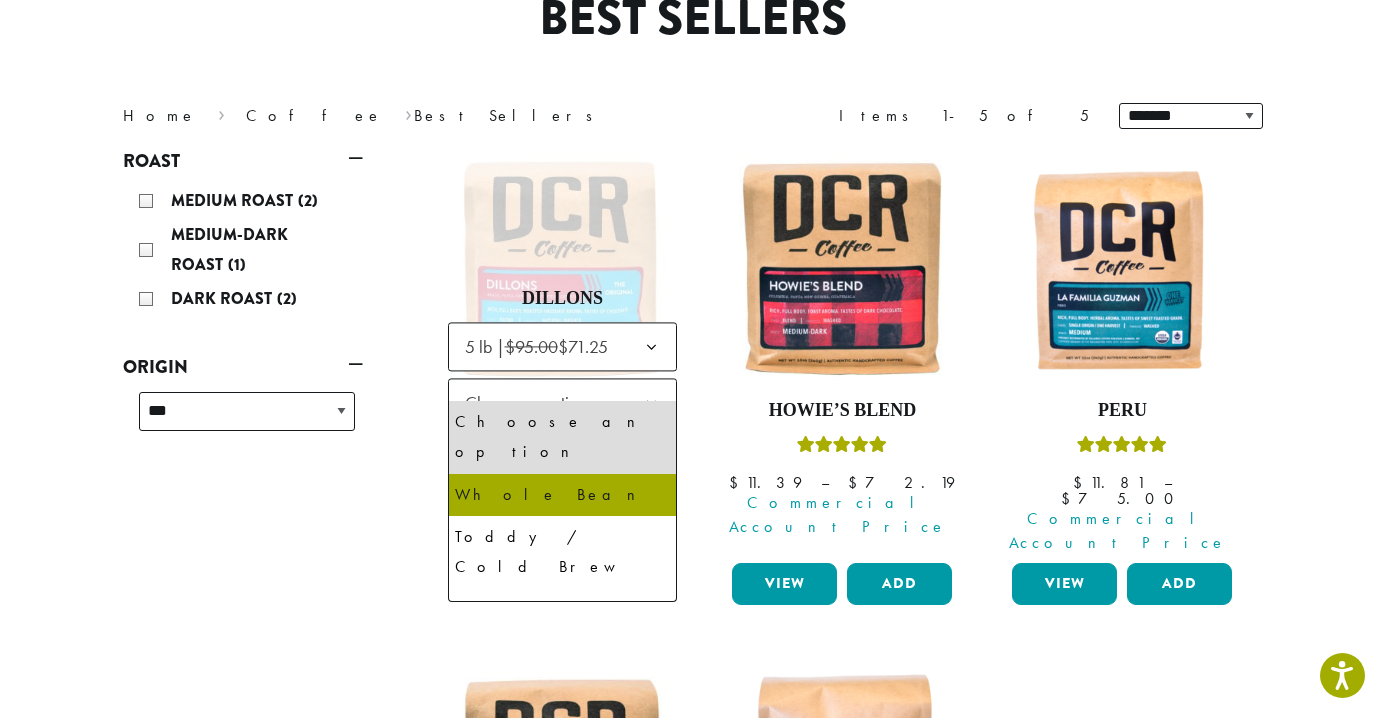 select on "**********" 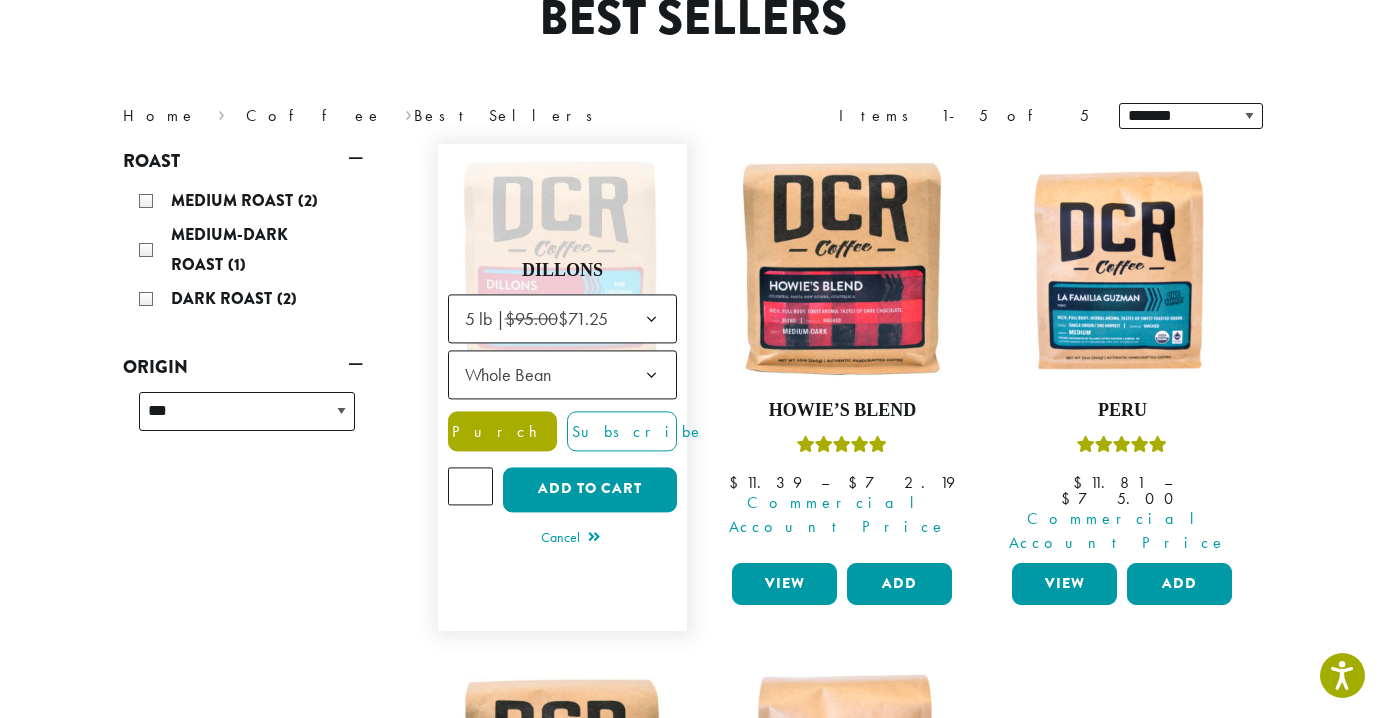 click on "Purchase" 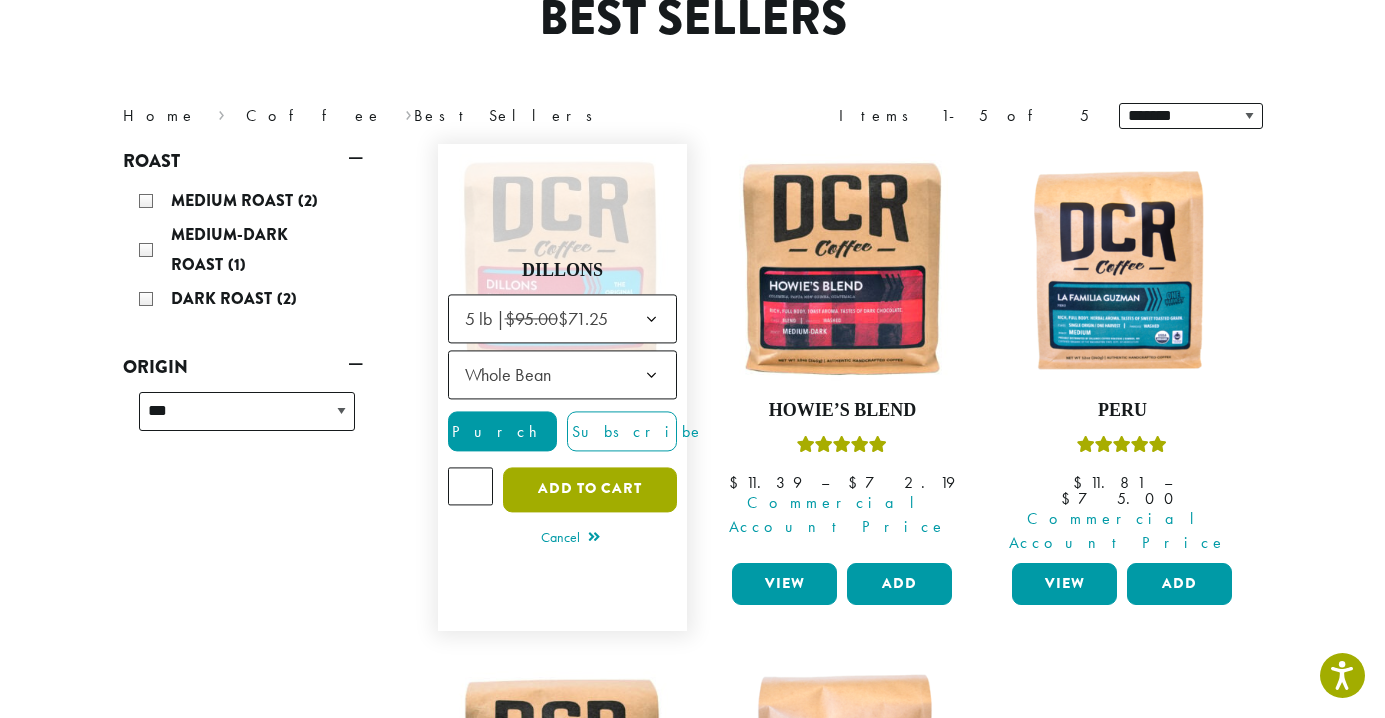 click on "Add to cart" 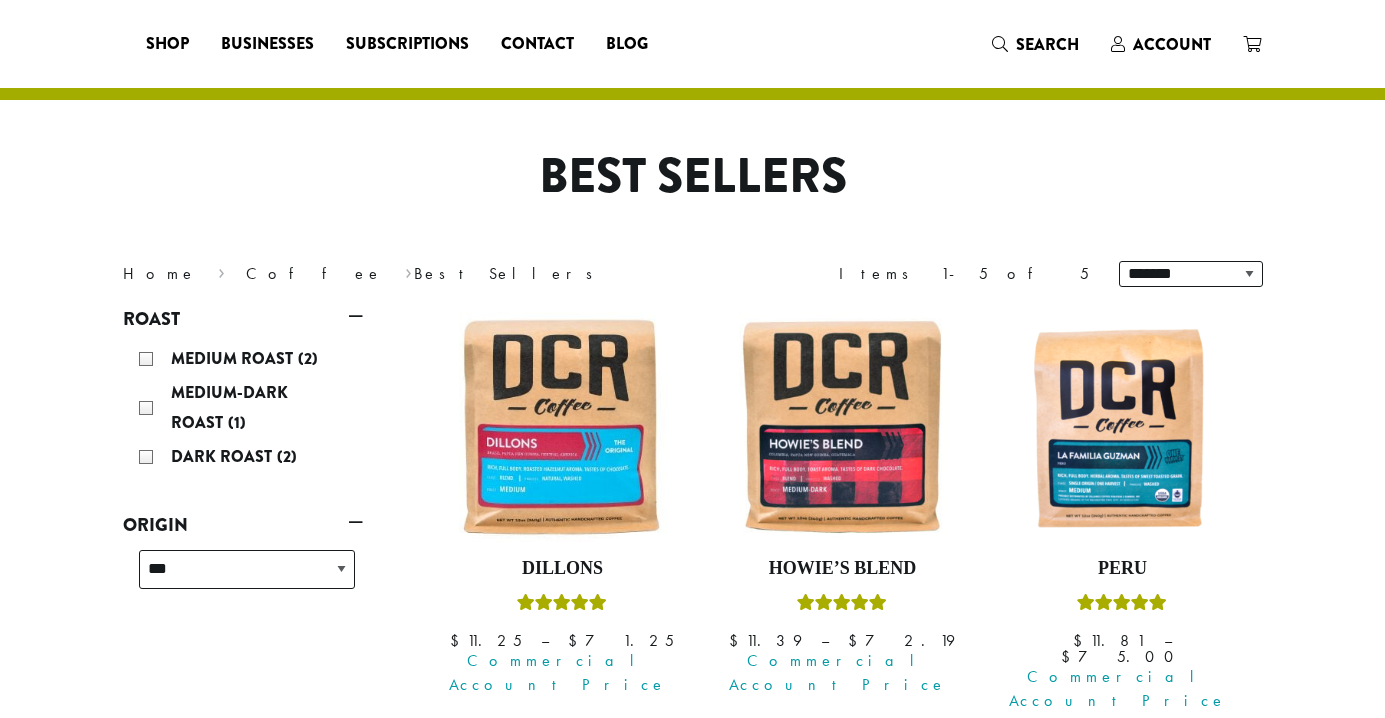 scroll, scrollTop: 0, scrollLeft: 0, axis: both 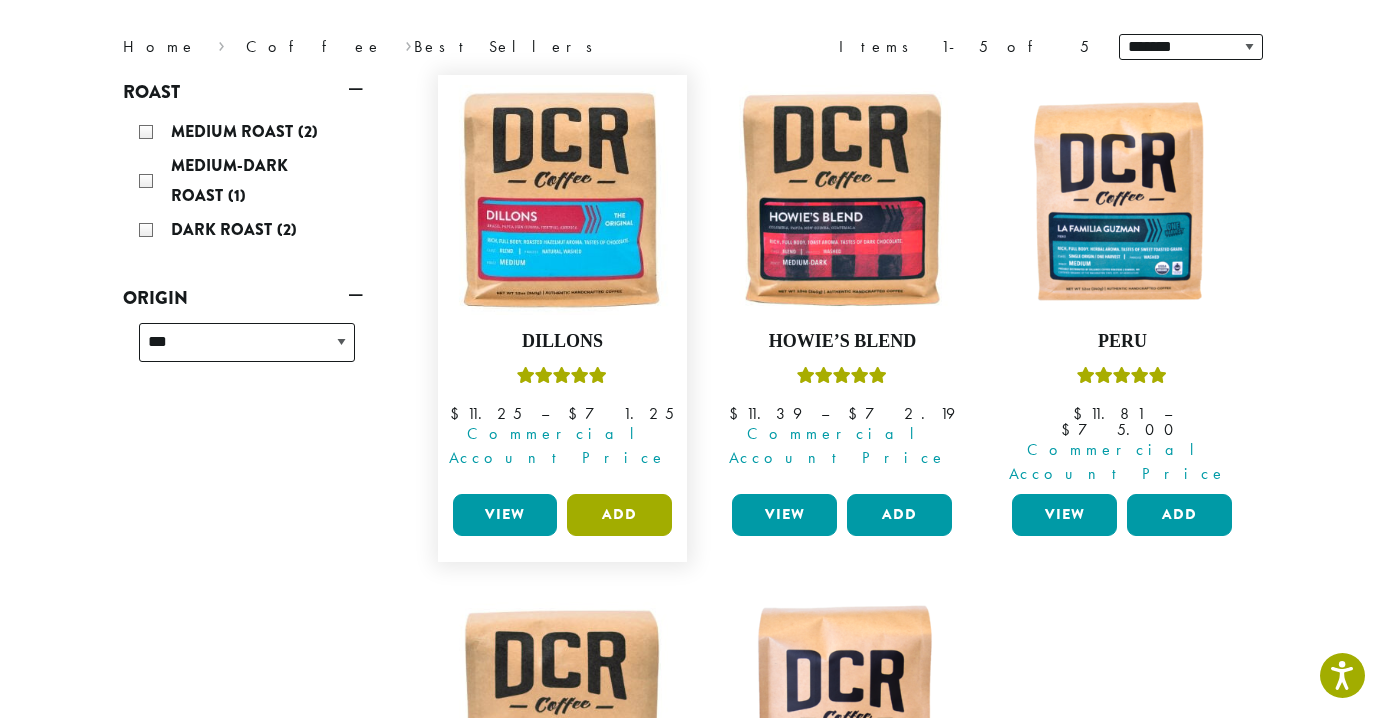 click on "Add" at bounding box center [619, 515] 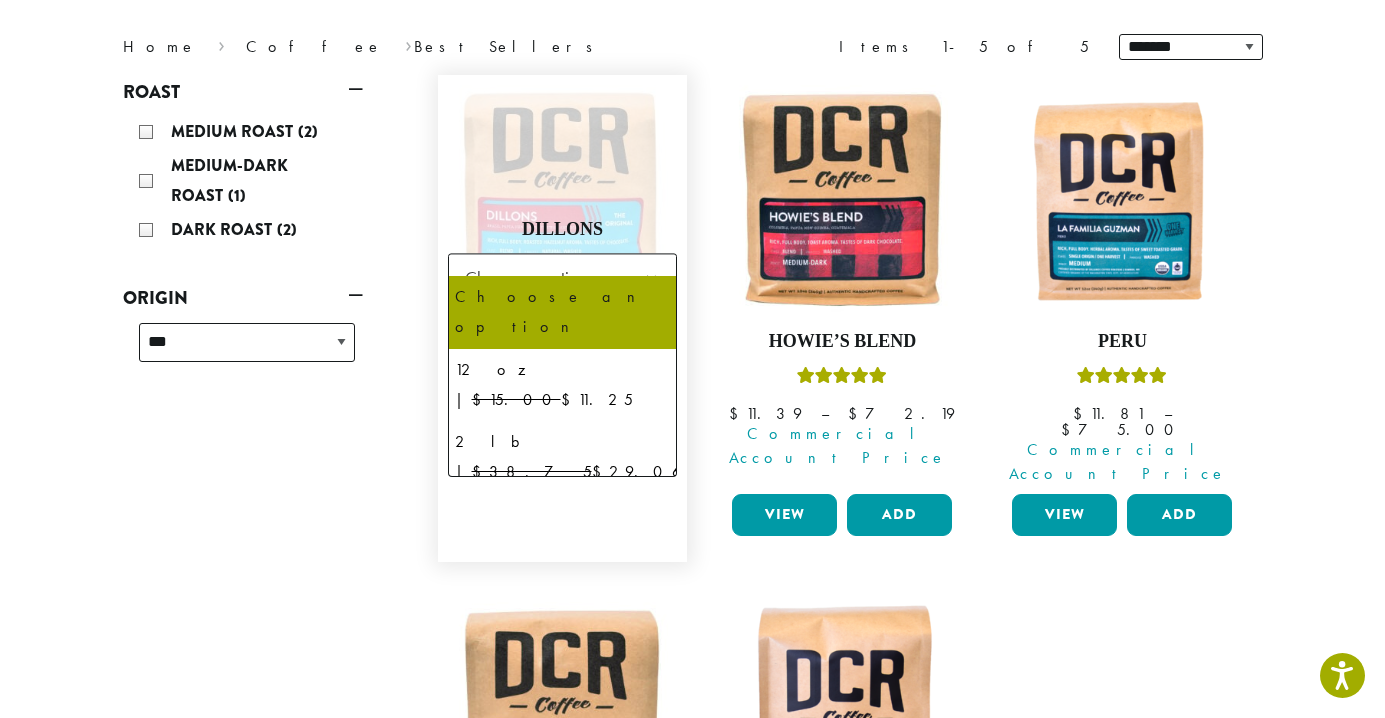 click on "Choose an option" 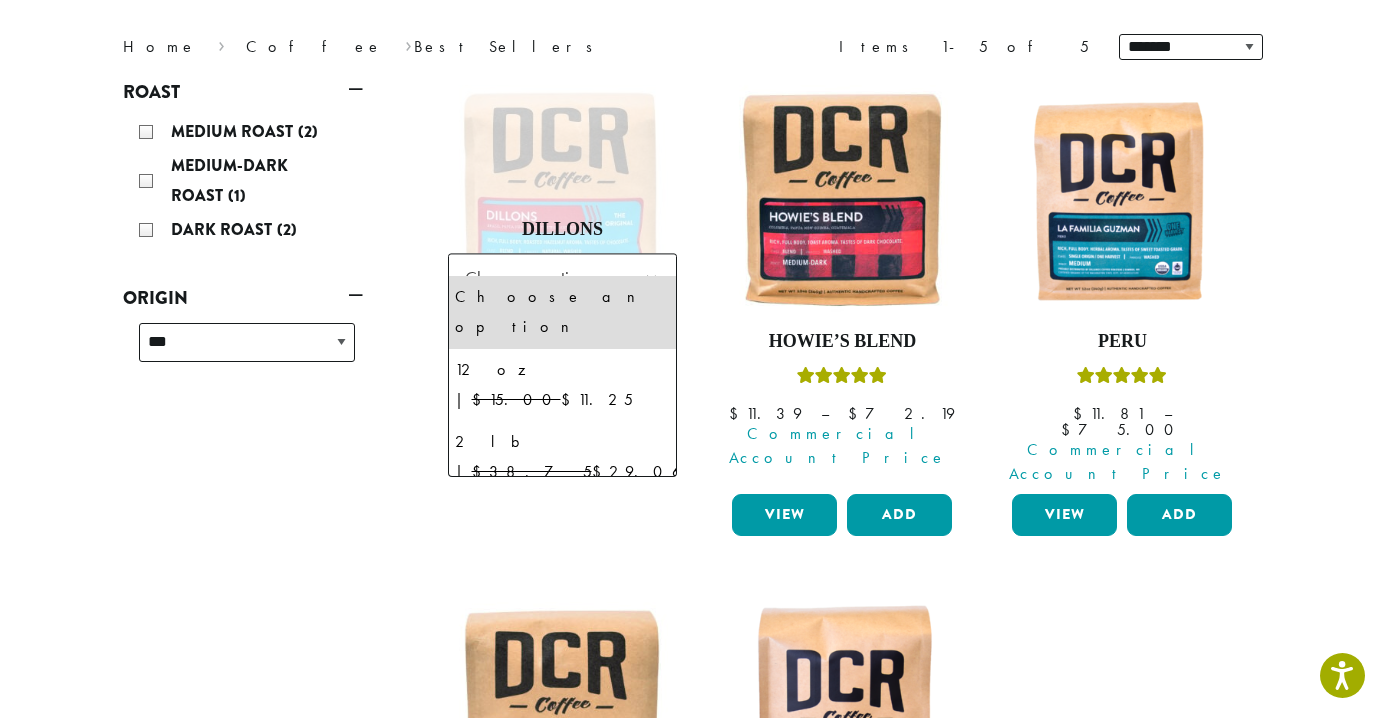 select on "**********" 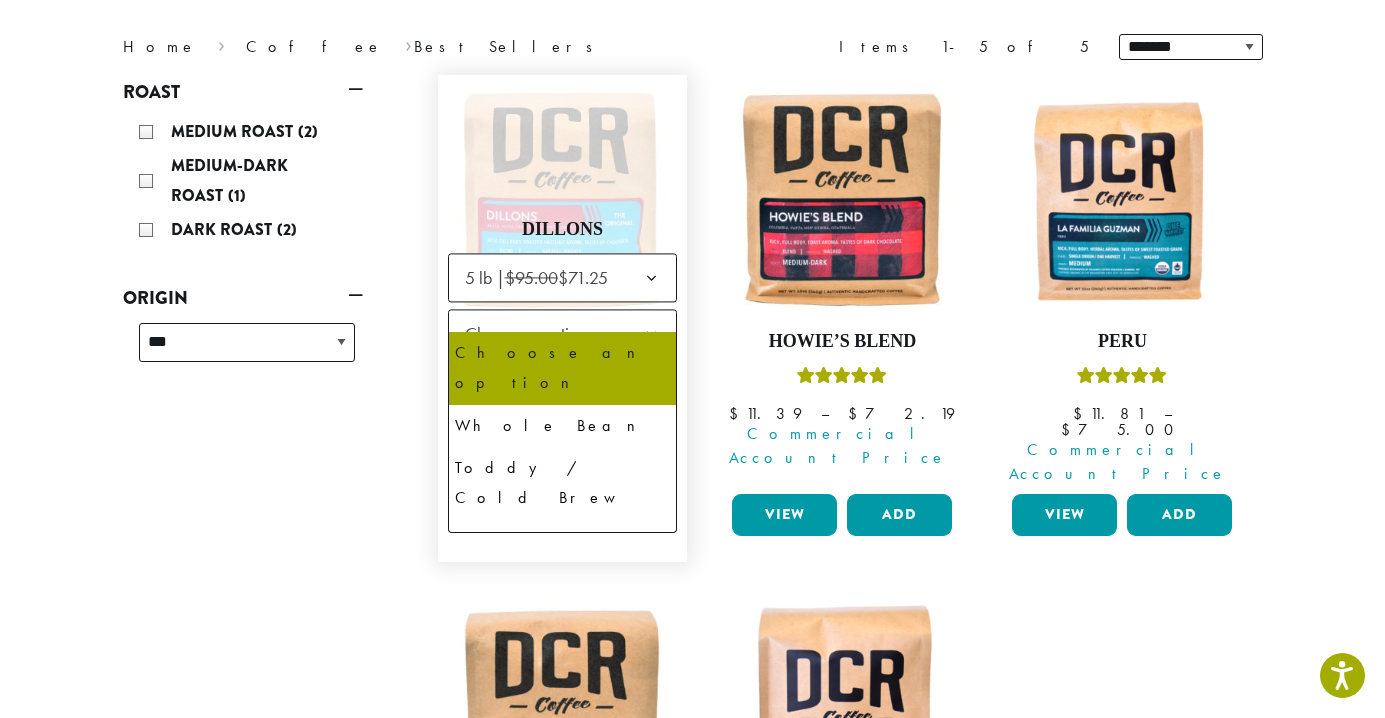 click on "Choose an option" 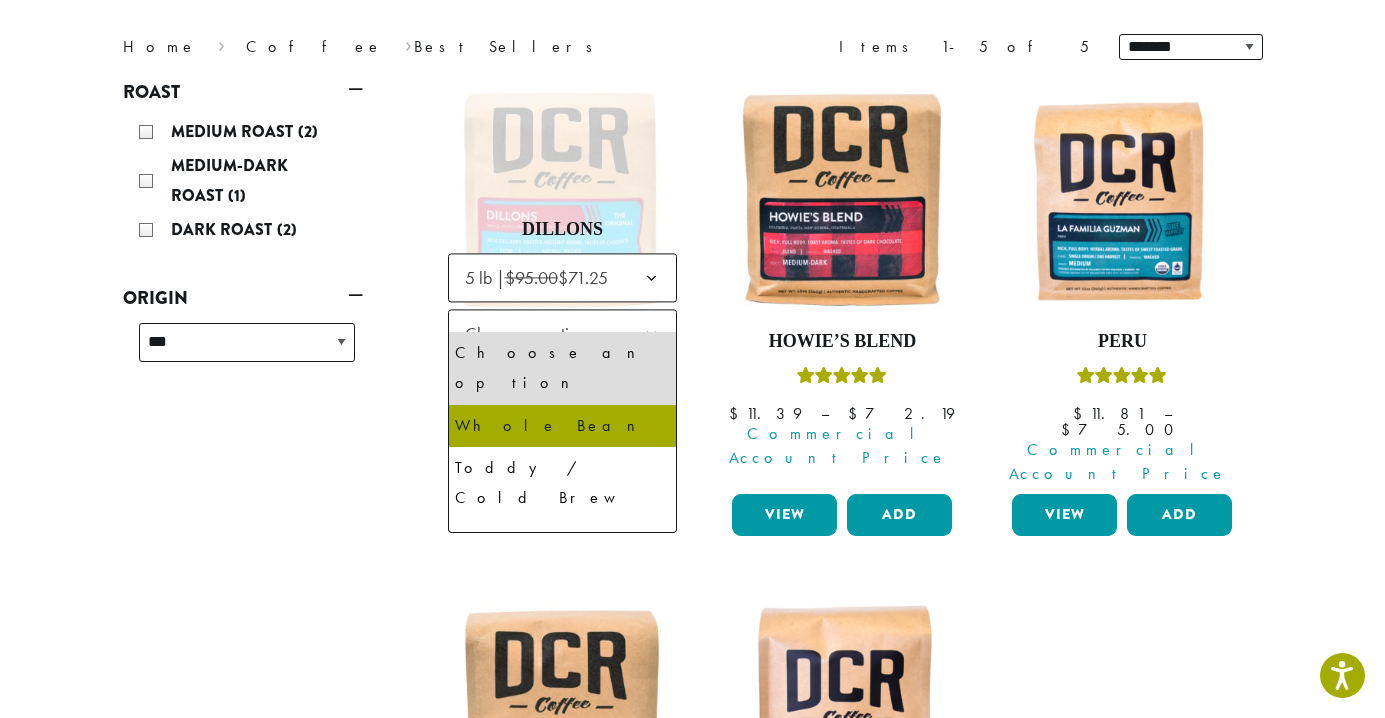 select on "**********" 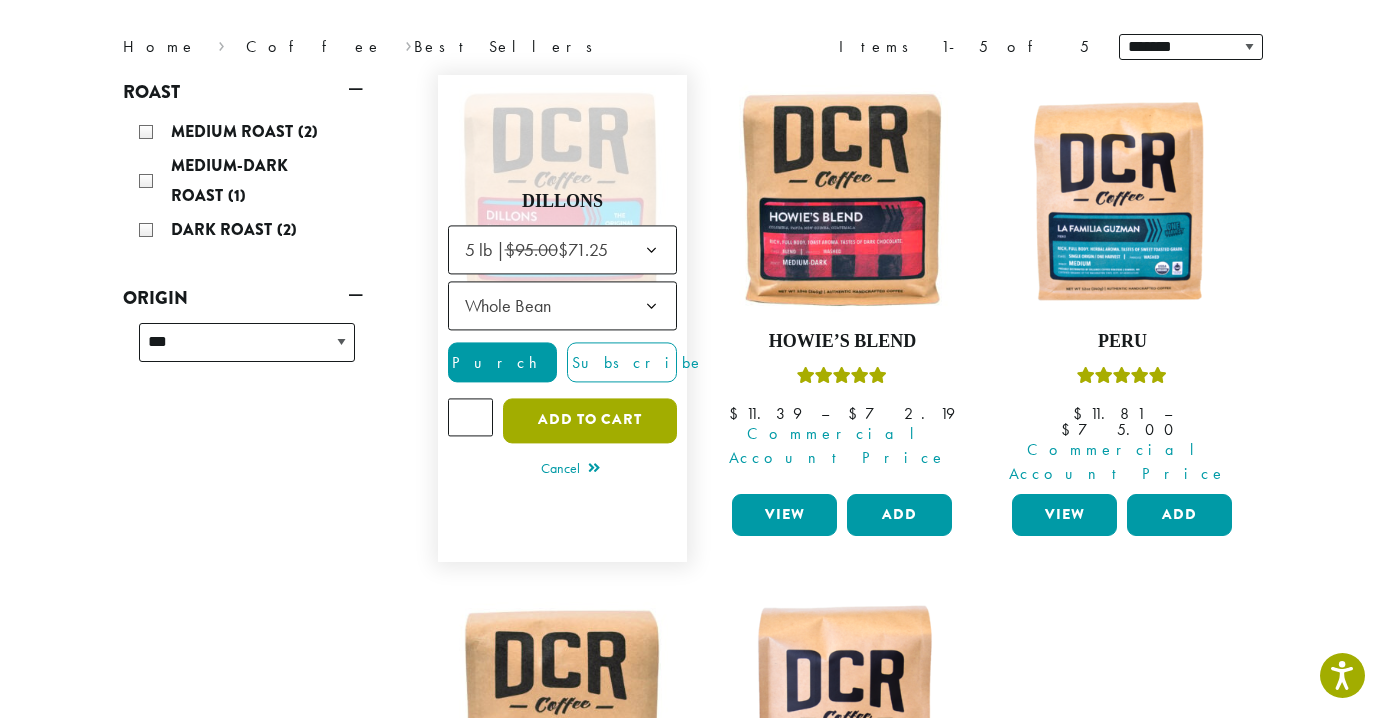 click on "Add to cart" 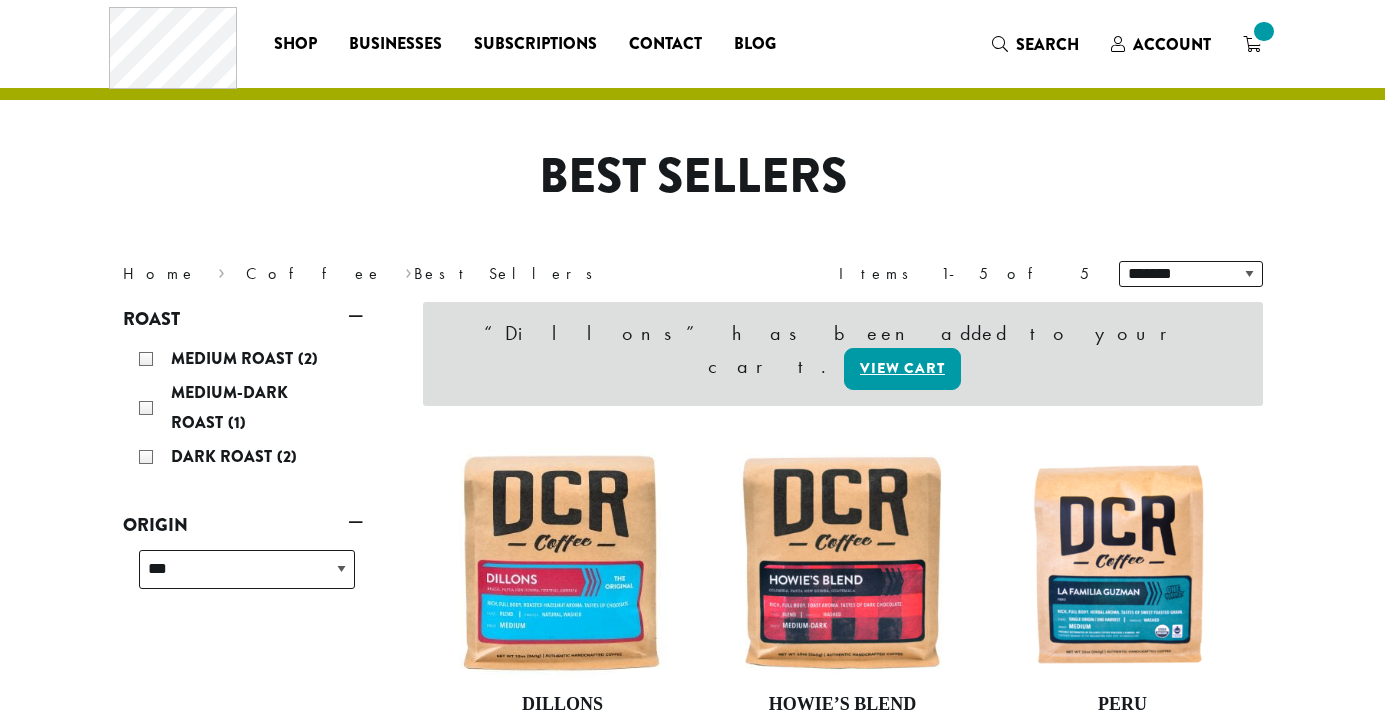 scroll, scrollTop: 0, scrollLeft: 0, axis: both 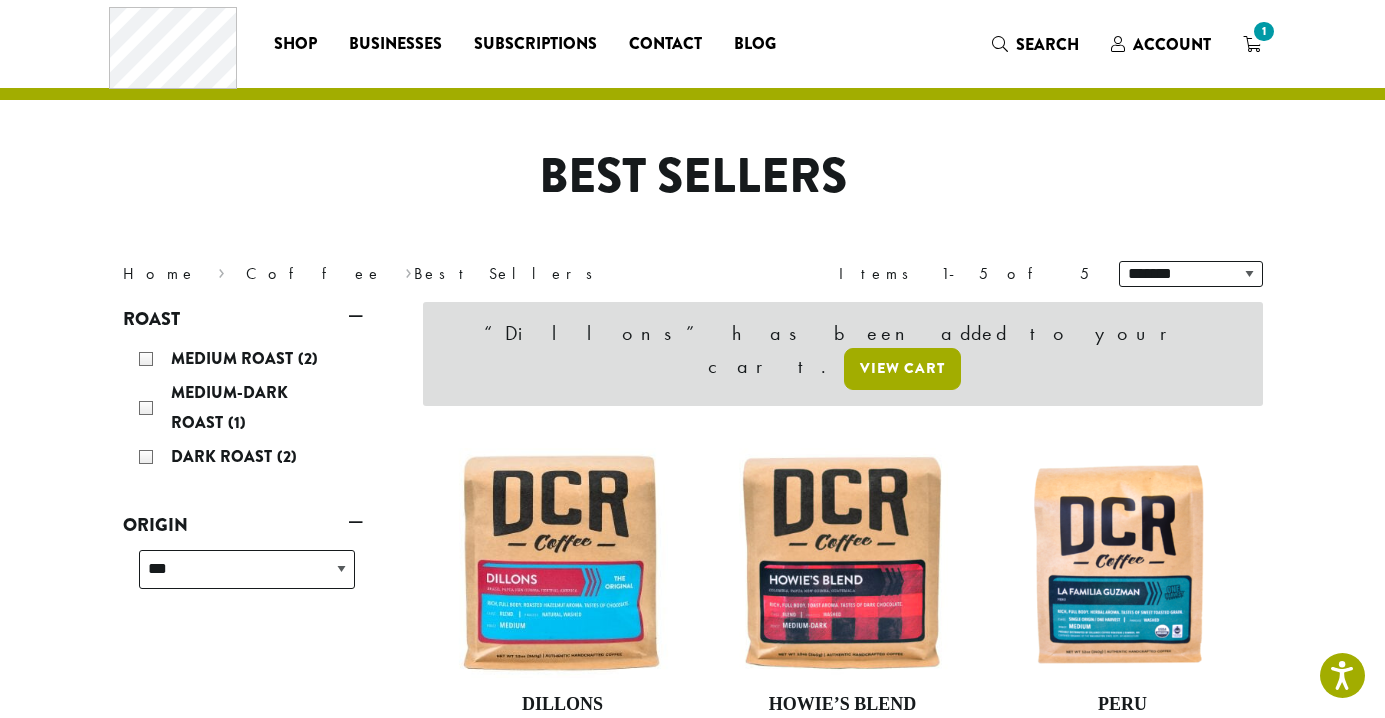 click on "View cart" at bounding box center (902, 369) 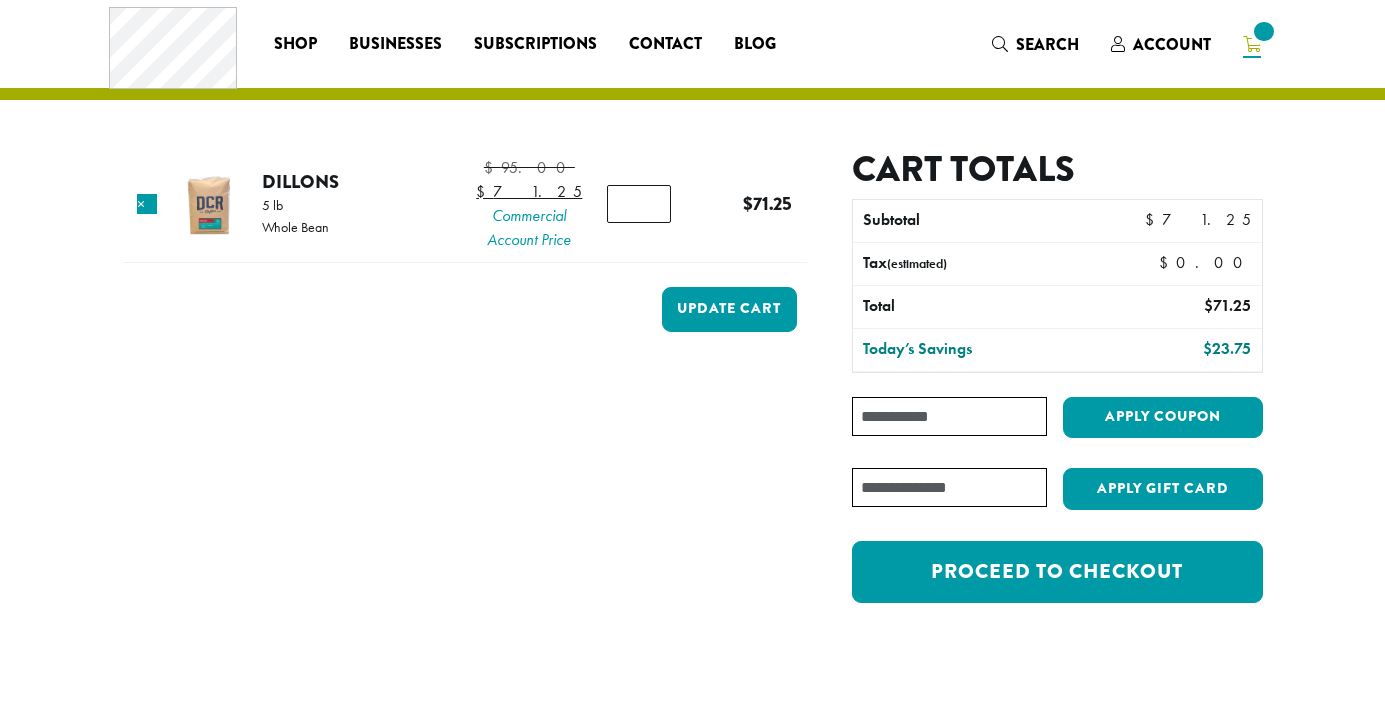 scroll, scrollTop: 0, scrollLeft: 0, axis: both 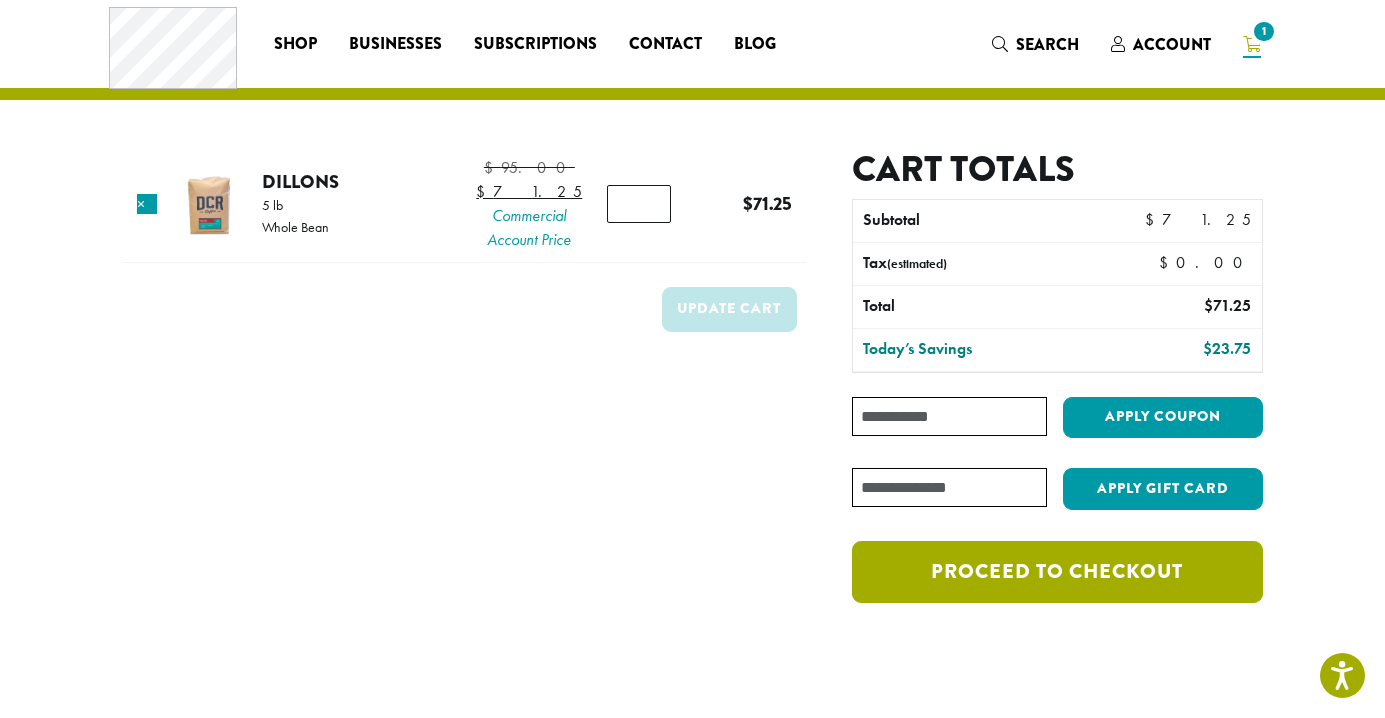 click on "Proceed to checkout" at bounding box center (1057, 572) 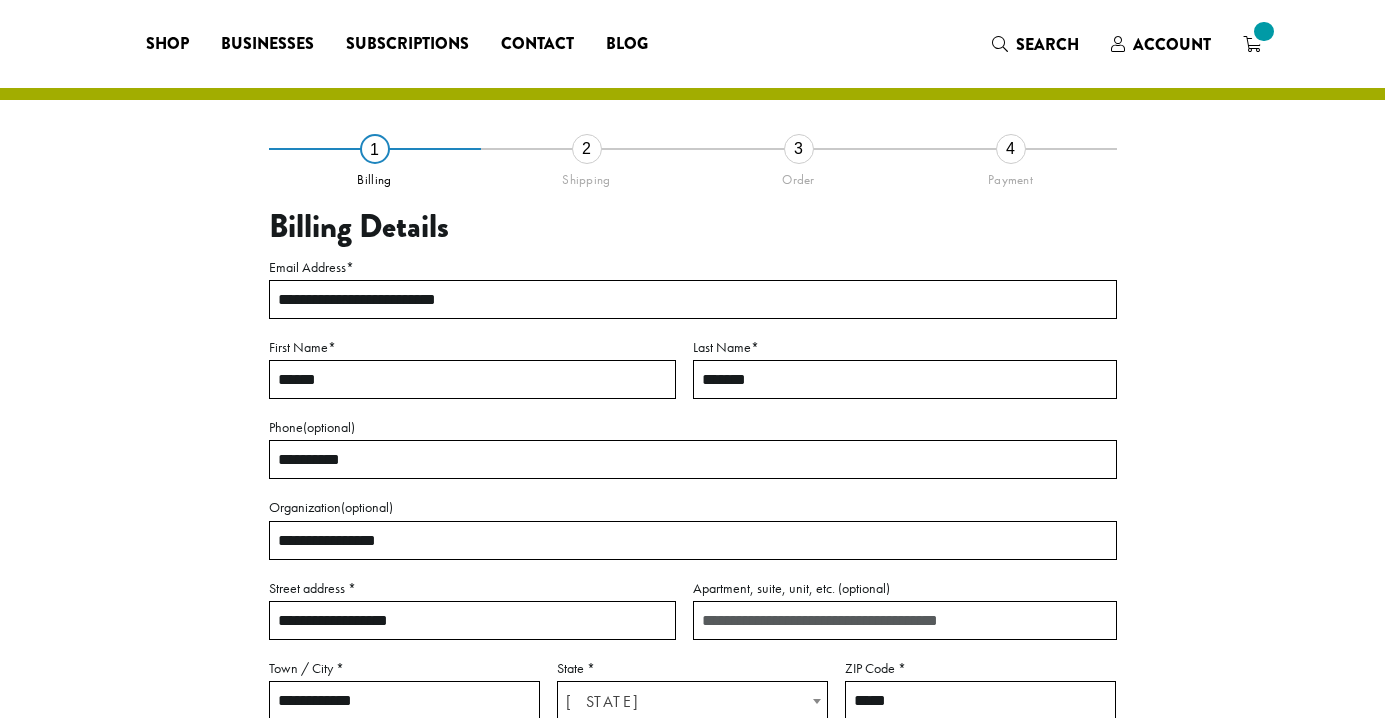 select on "**" 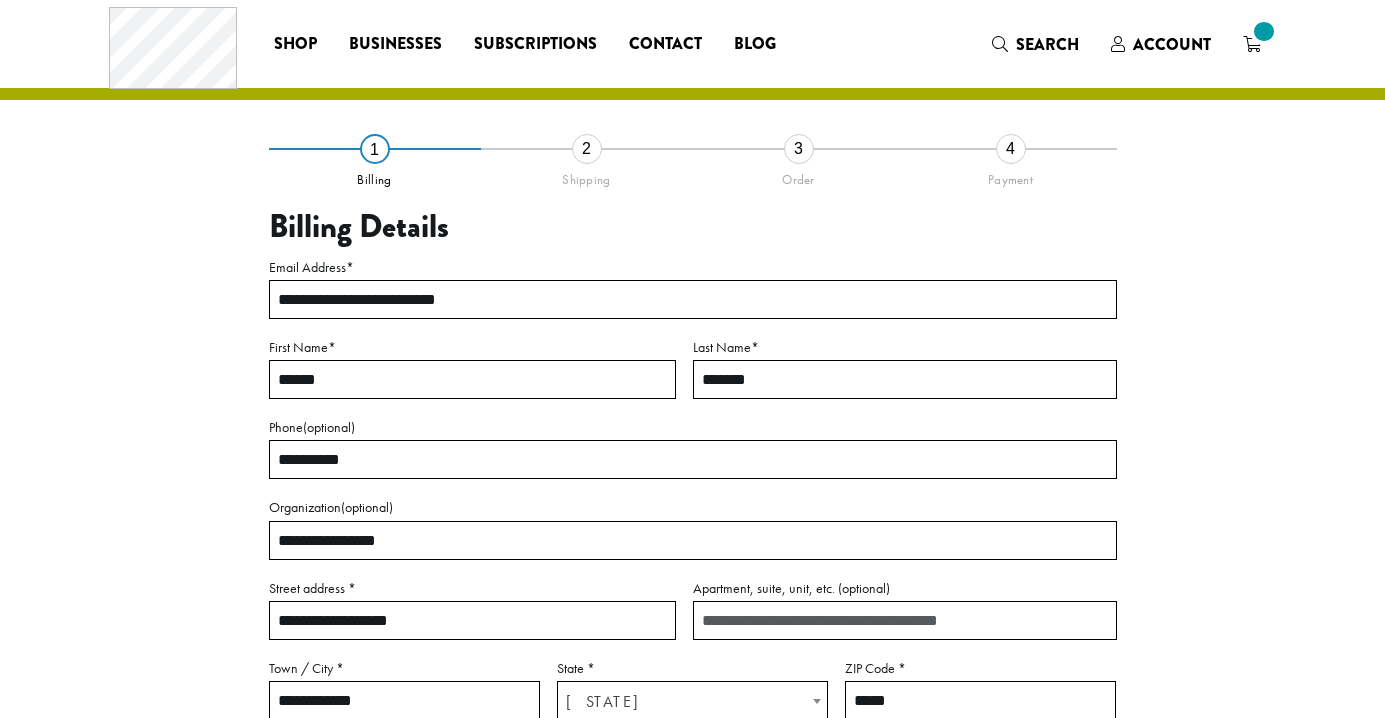 scroll, scrollTop: 0, scrollLeft: 0, axis: both 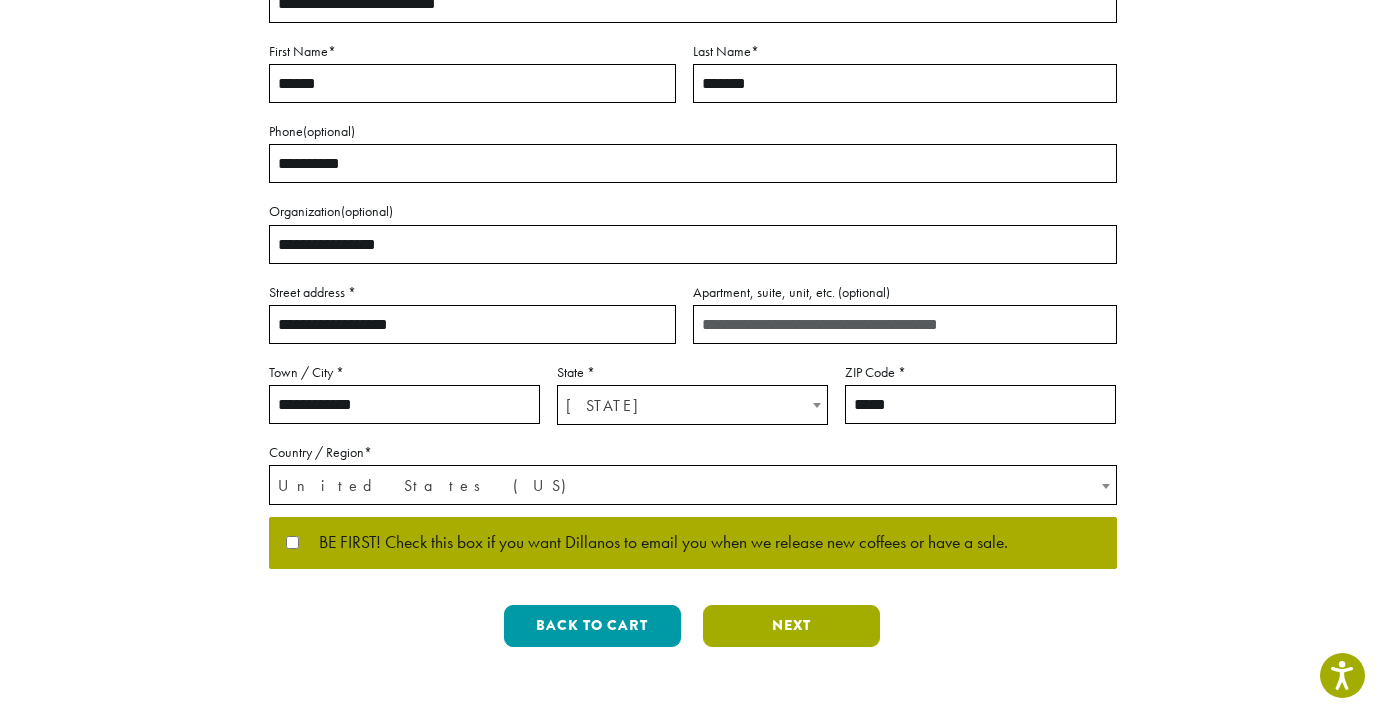 click on "Next" at bounding box center (791, 626) 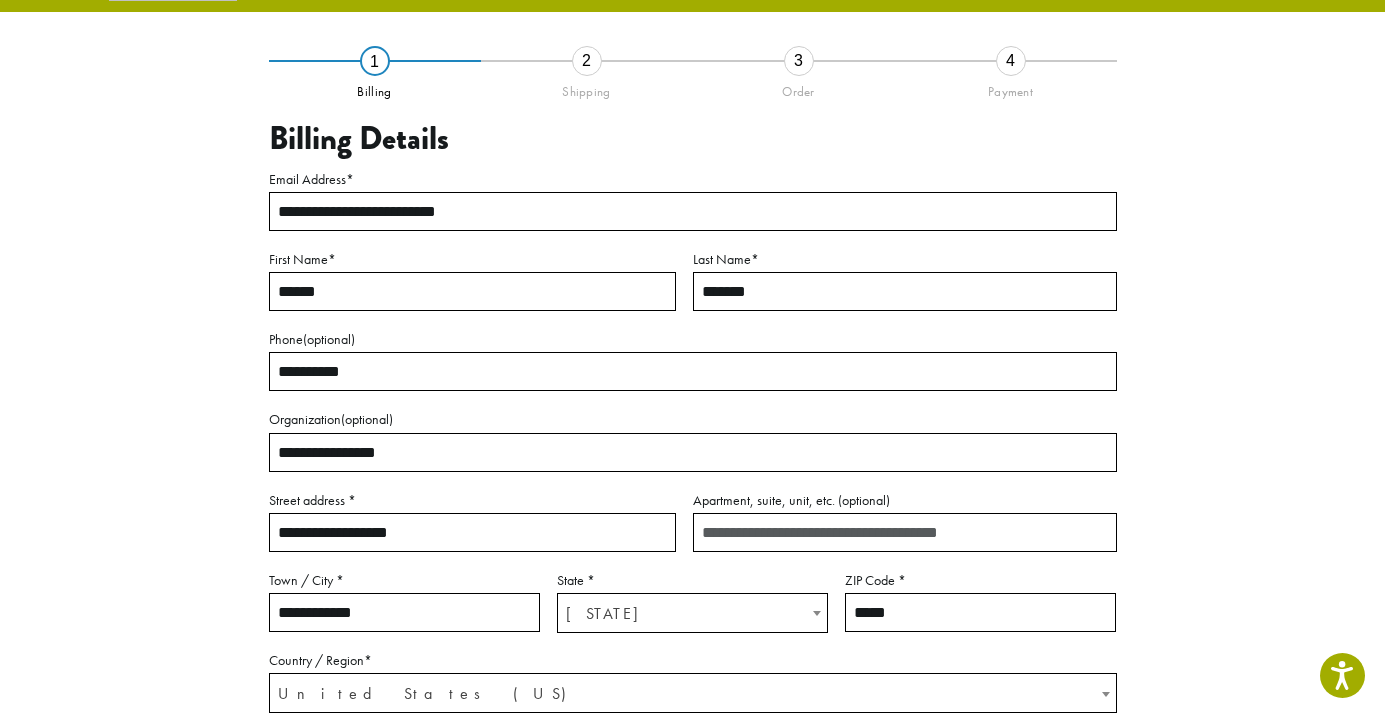 scroll, scrollTop: 78, scrollLeft: 0, axis: vertical 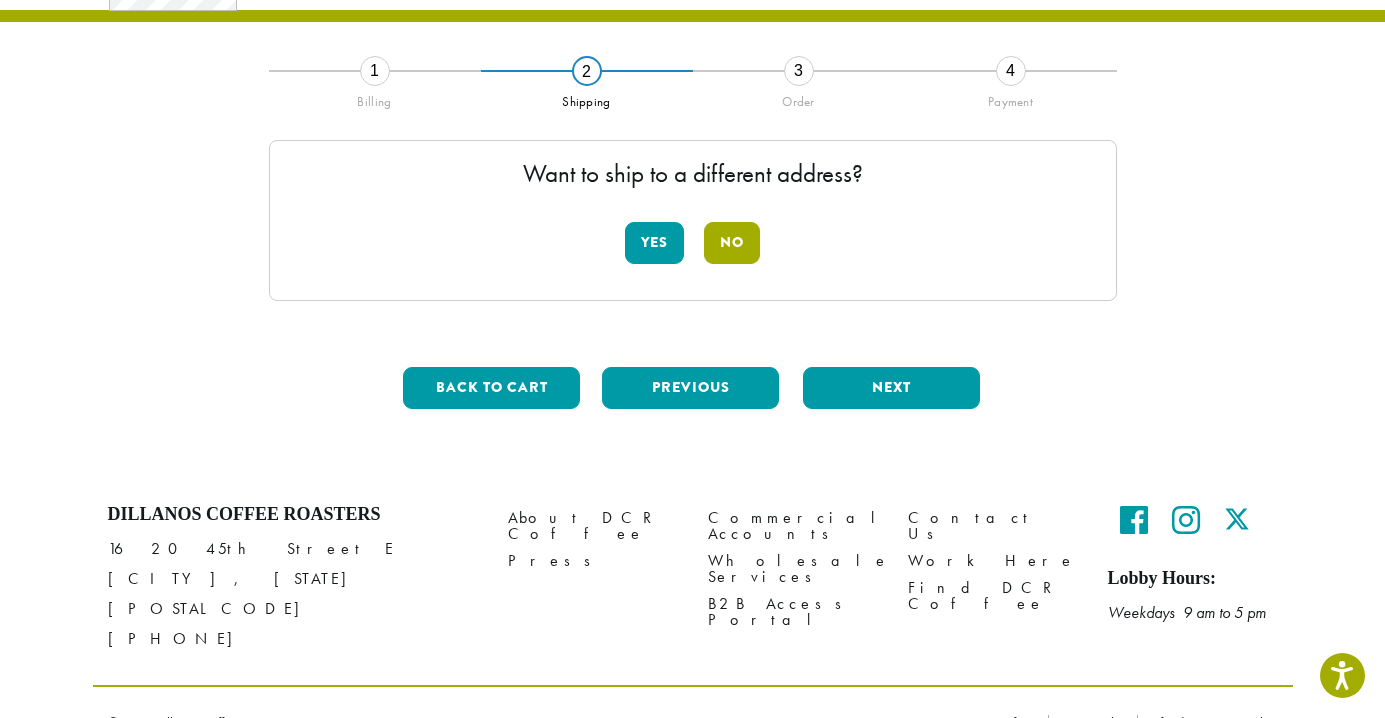 click on "No" at bounding box center [732, 243] 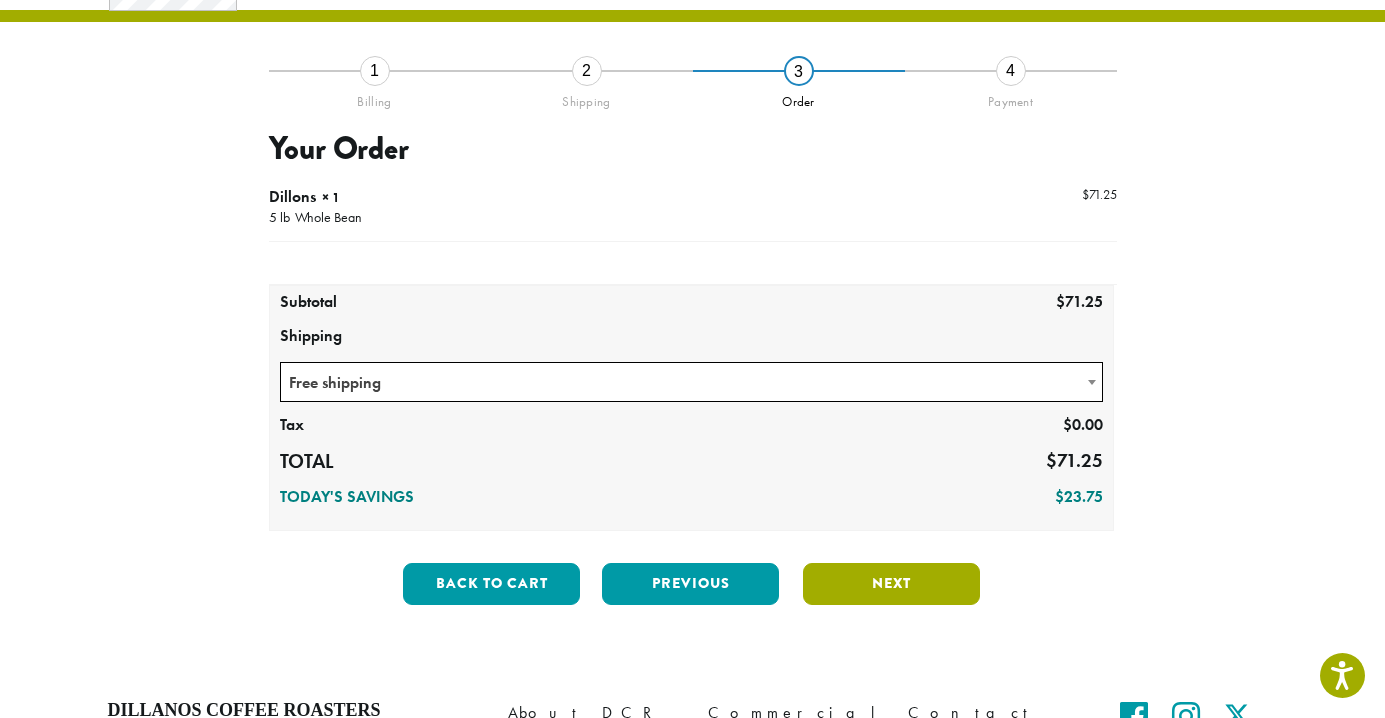 click on "Next" at bounding box center (891, 584) 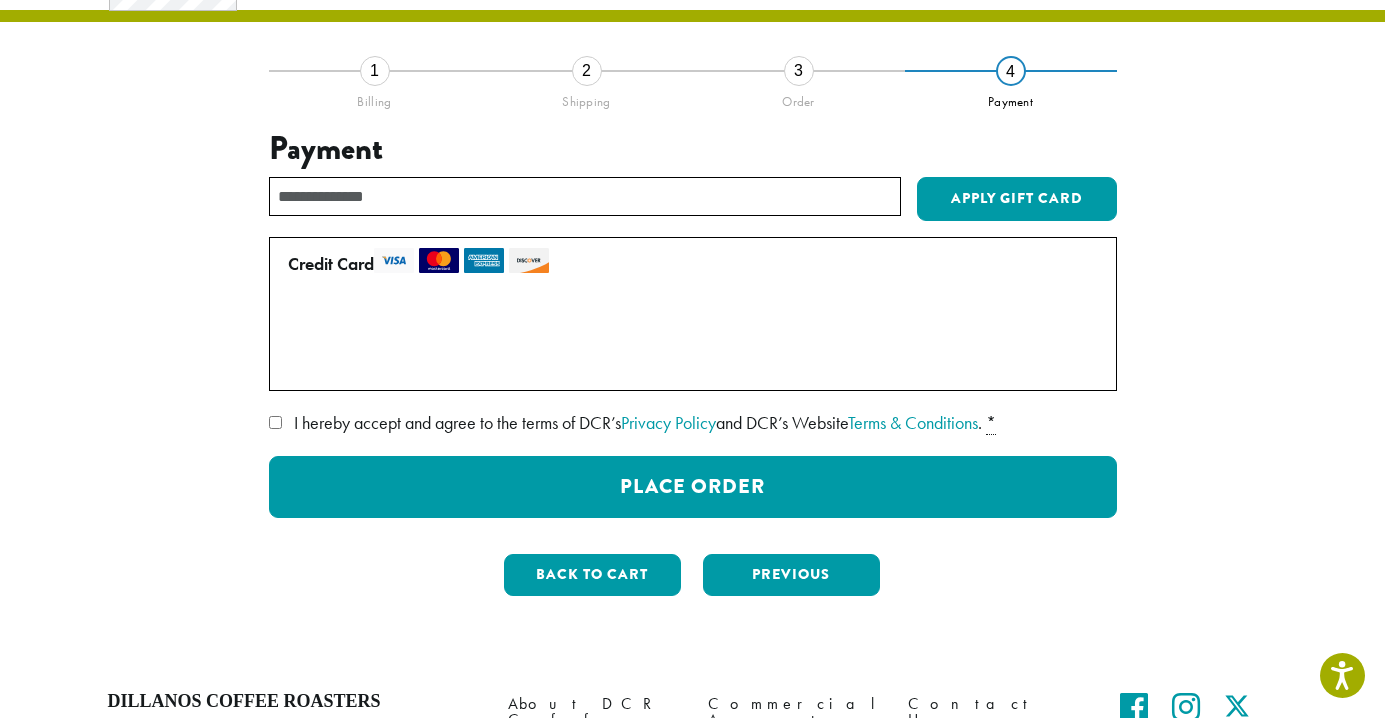 click on "Use a new card" at bounding box center (689, 364) 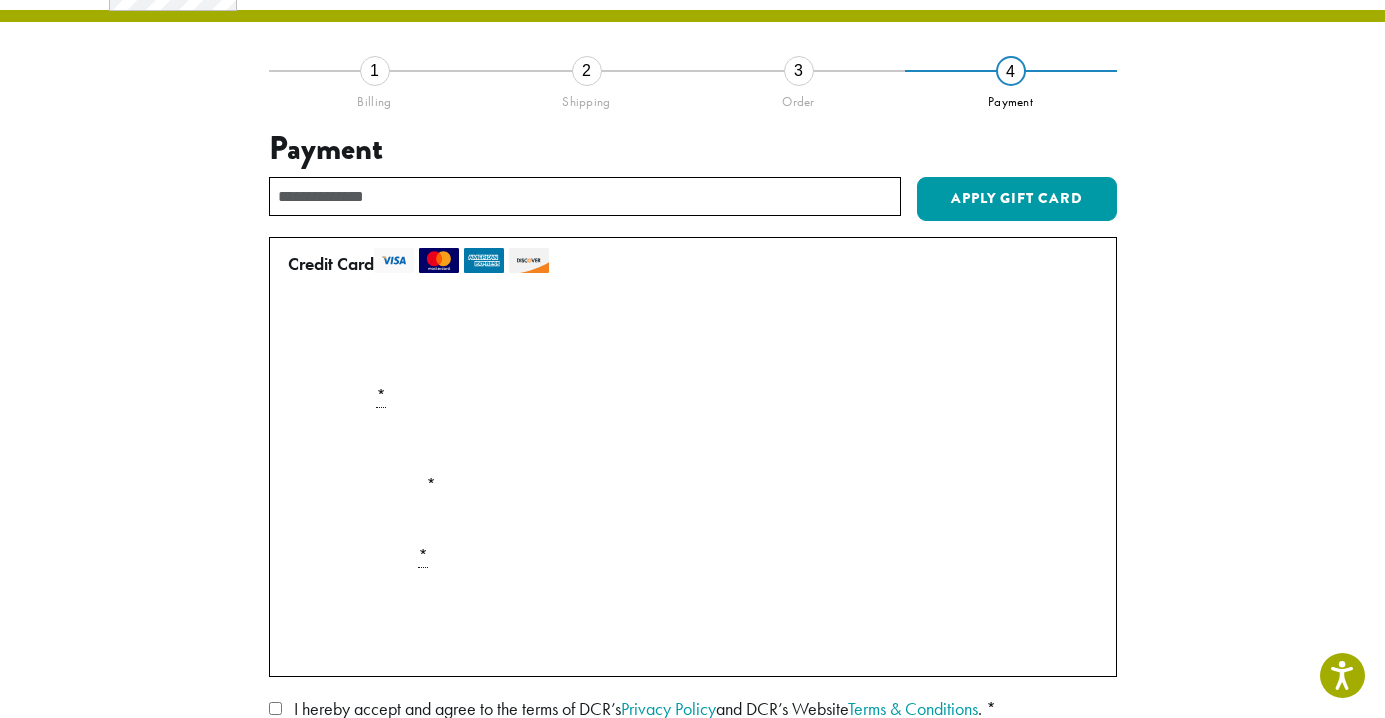 scroll, scrollTop: 105, scrollLeft: 0, axis: vertical 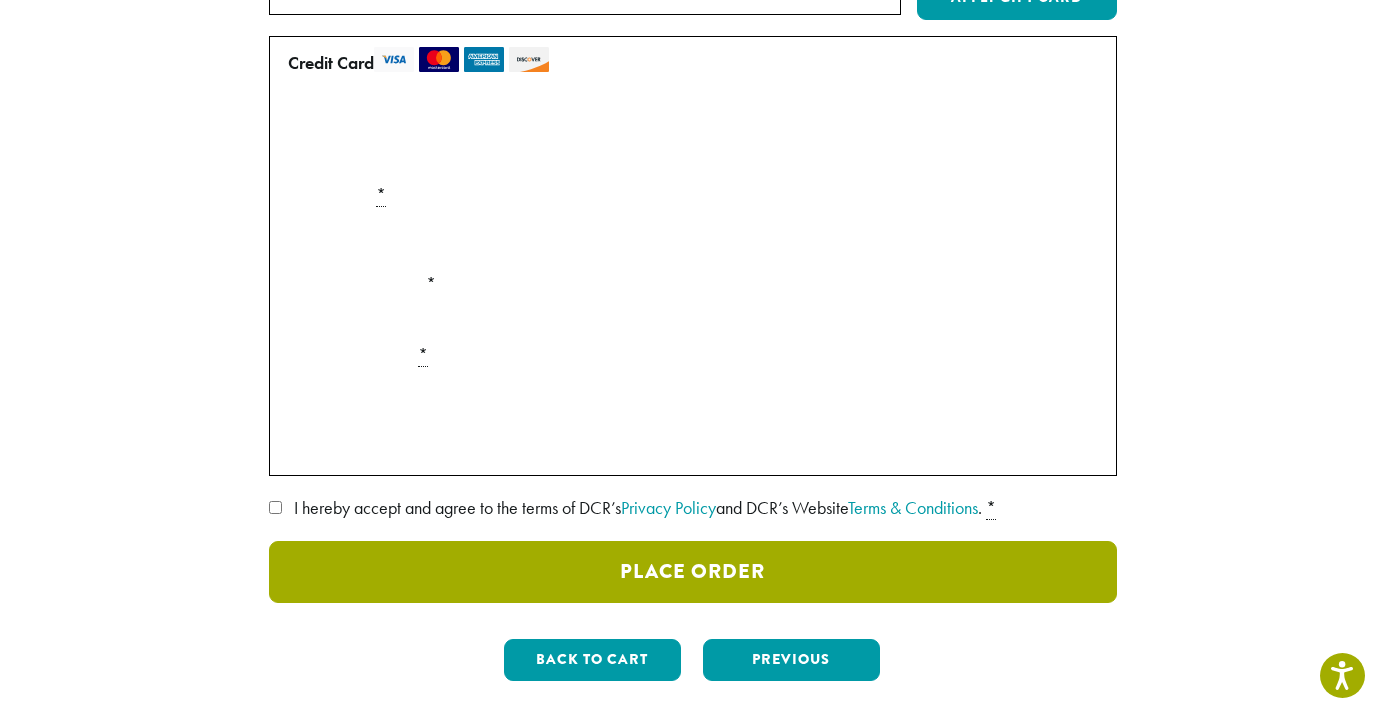 click on "Place Order" at bounding box center (693, 572) 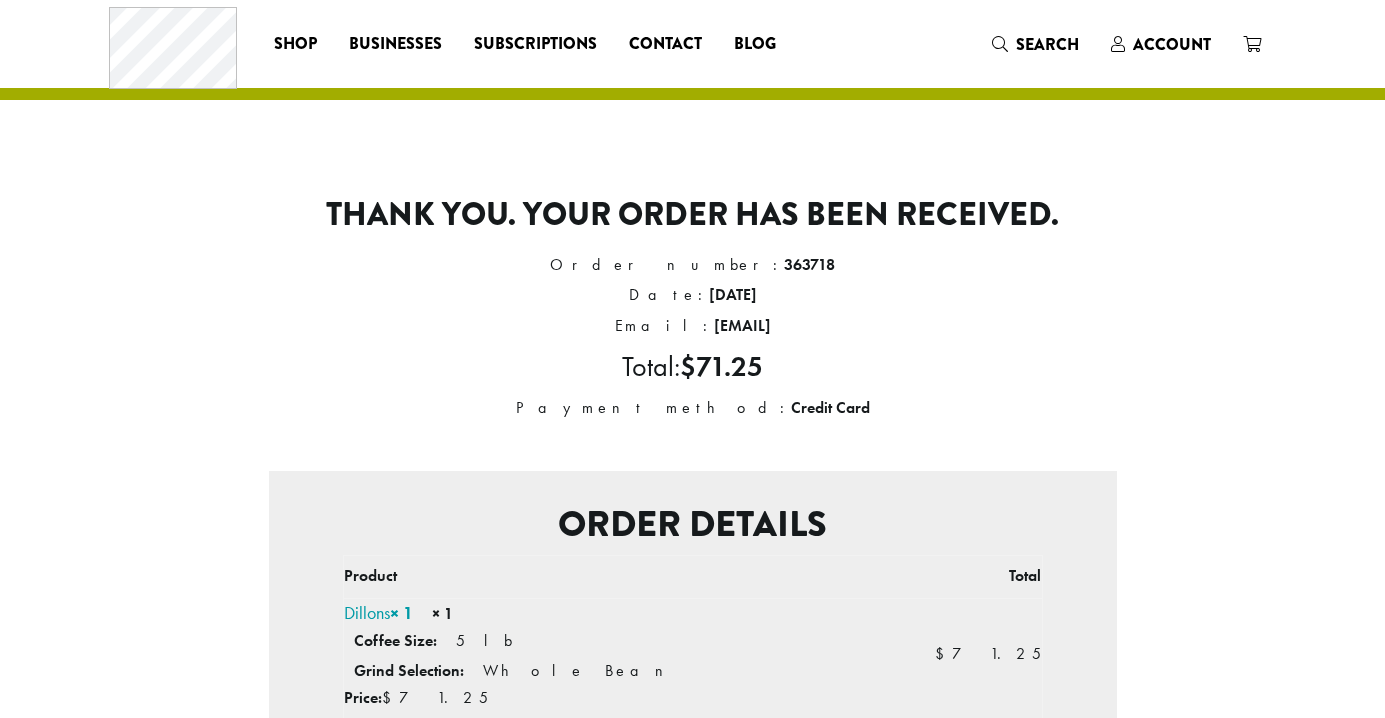 scroll, scrollTop: 0, scrollLeft: 0, axis: both 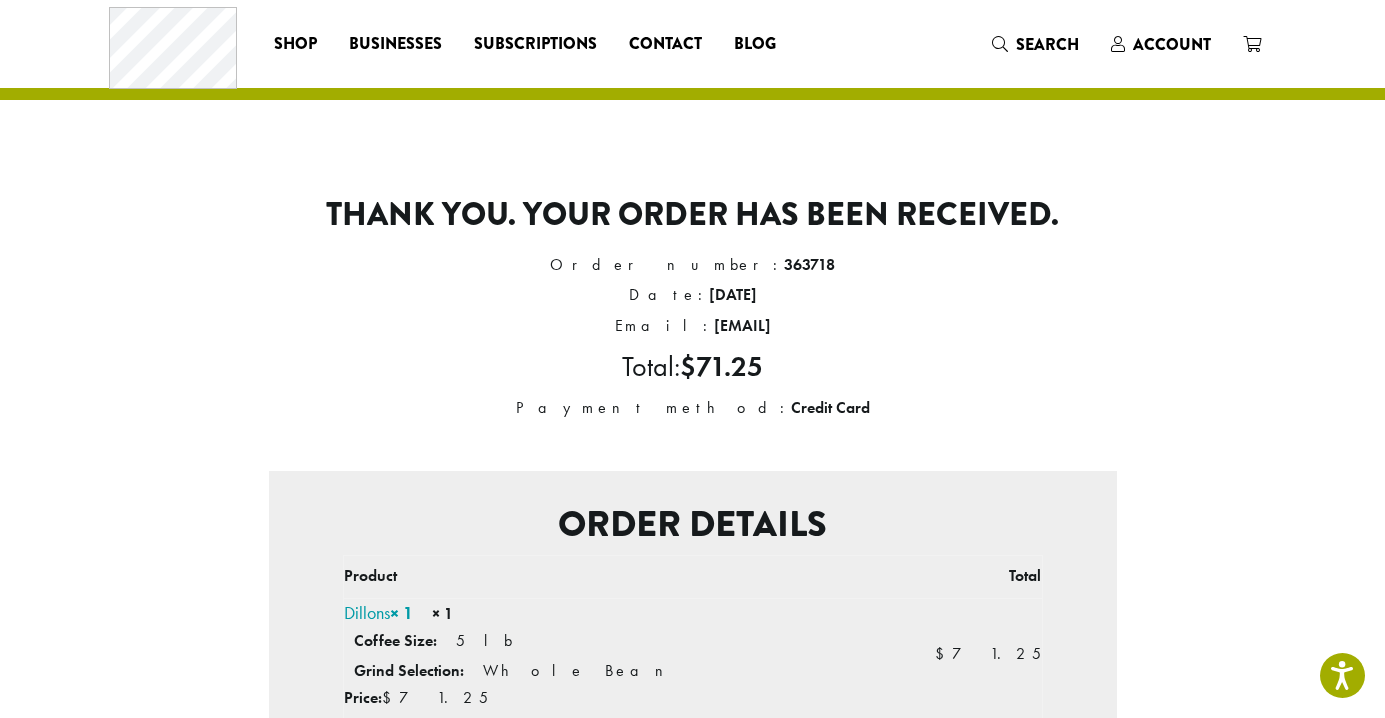 click on "Total:					 $ 71.25" at bounding box center [693, 367] 